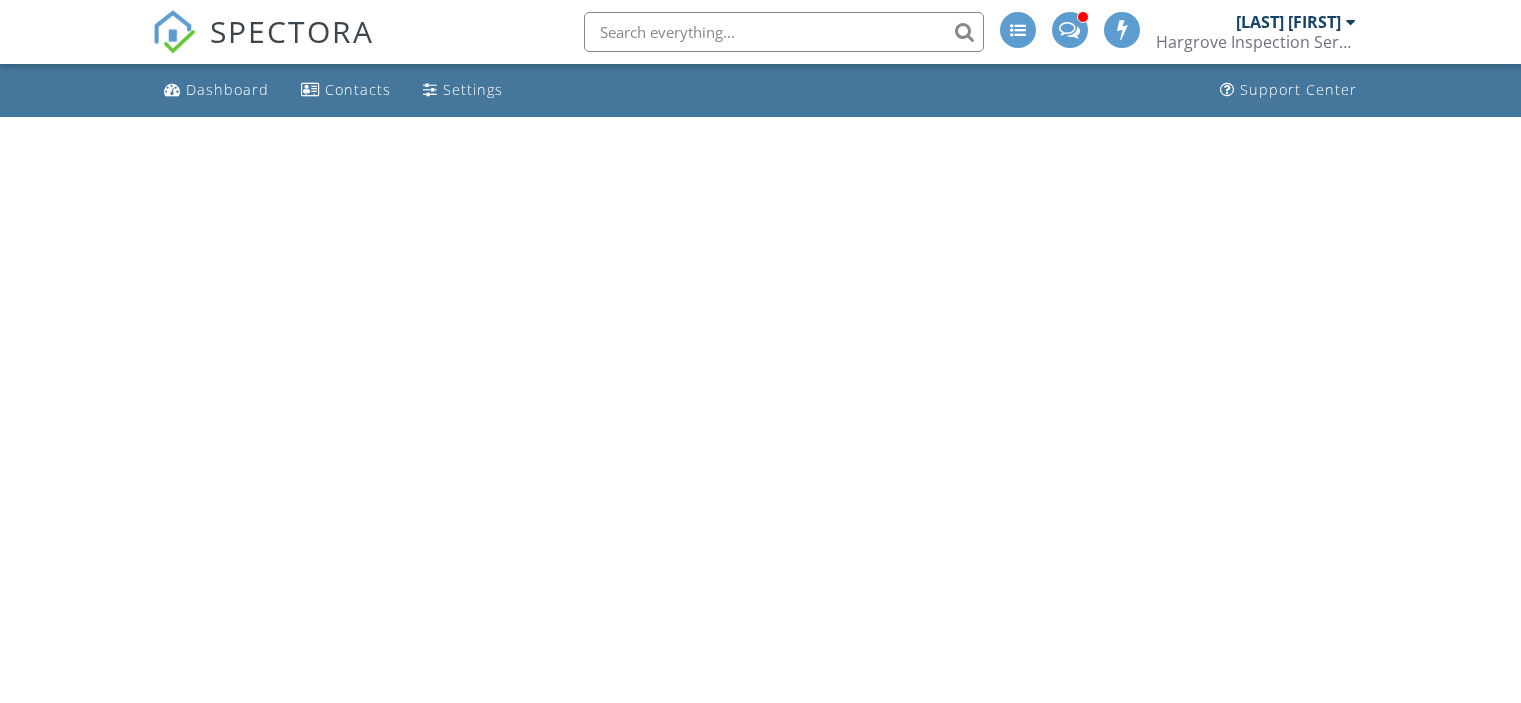 scroll, scrollTop: 0, scrollLeft: 0, axis: both 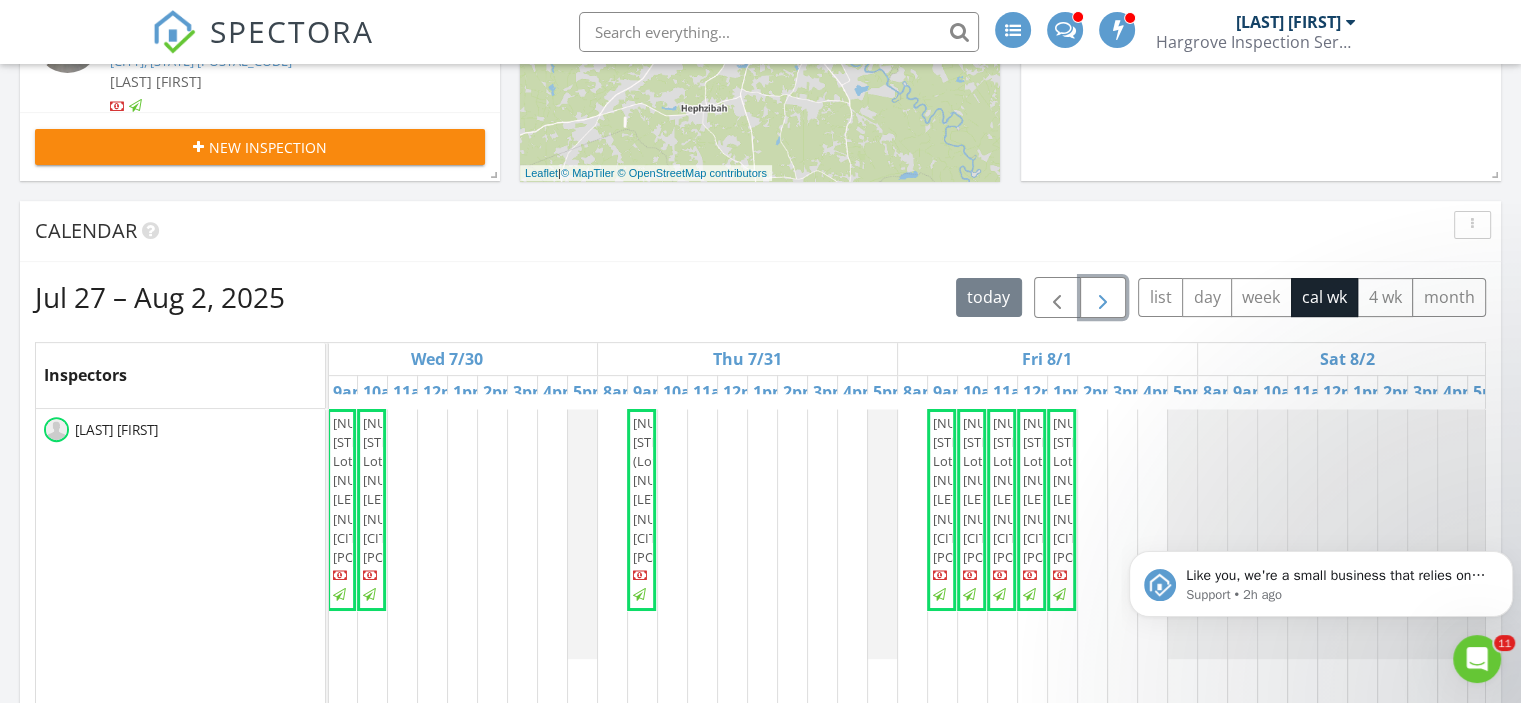 click at bounding box center [1103, 298] 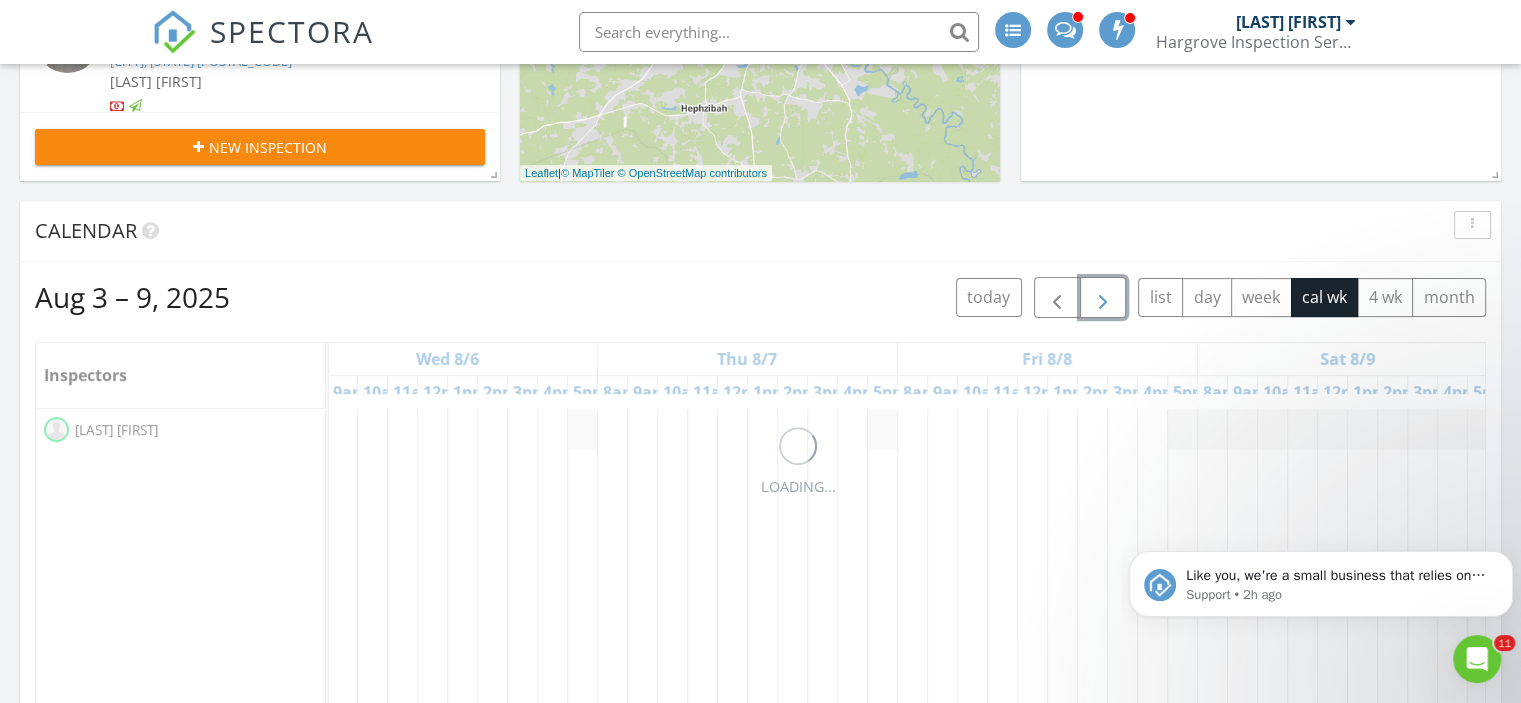 scroll, scrollTop: 0, scrollLeft: 0, axis: both 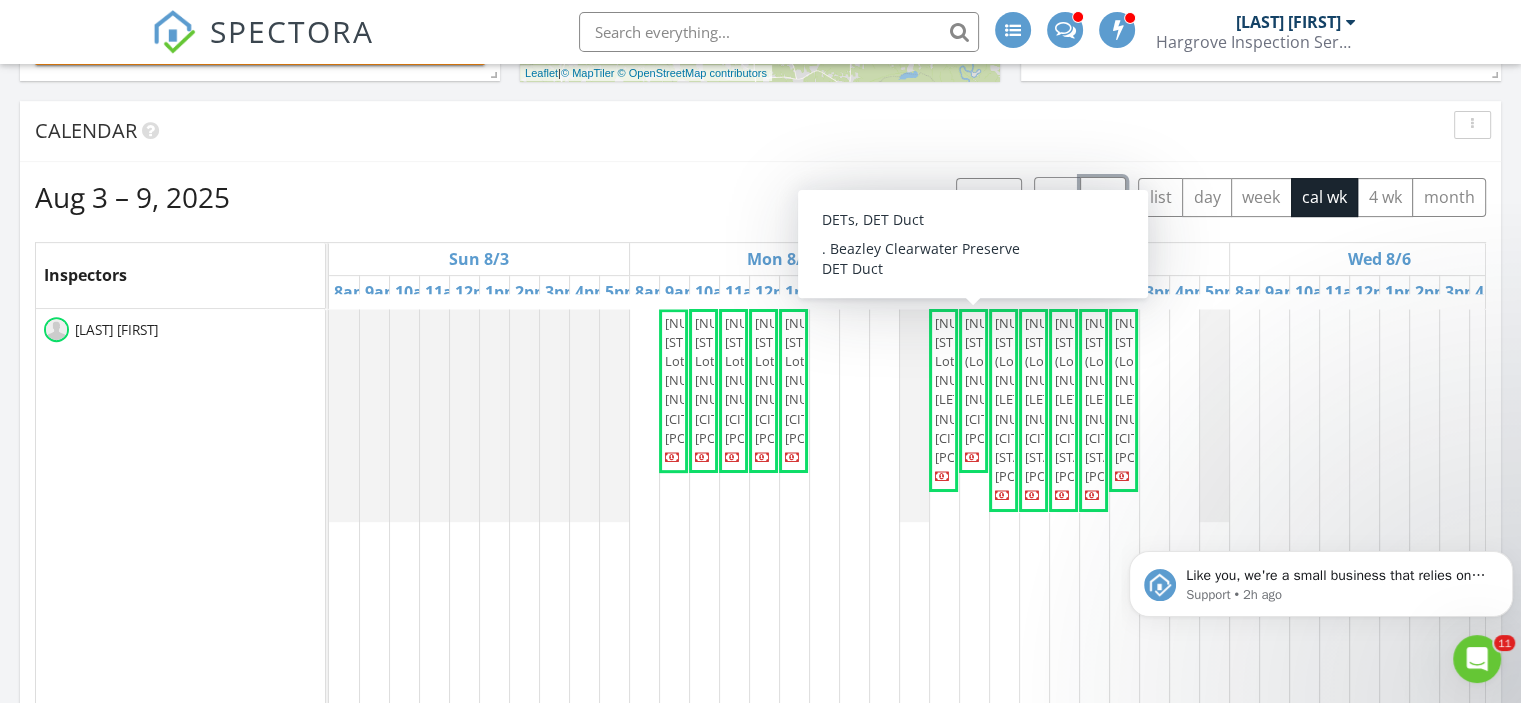click on "[NUMBER] [STREET] (Lot [NUMBER]) [NUMBER], [CITY] [POSTAL_CODE]" at bounding box center (1012, 380) 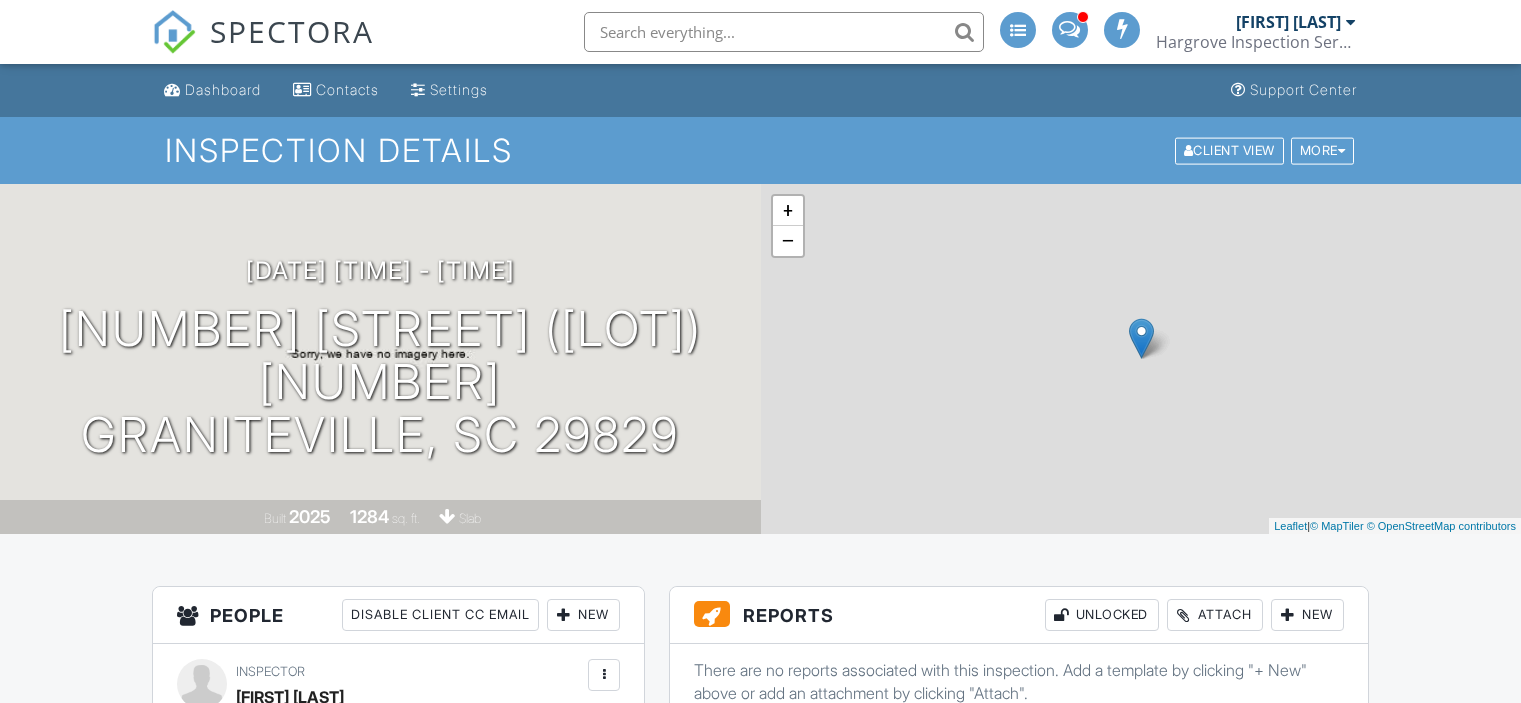 scroll, scrollTop: 0, scrollLeft: 0, axis: both 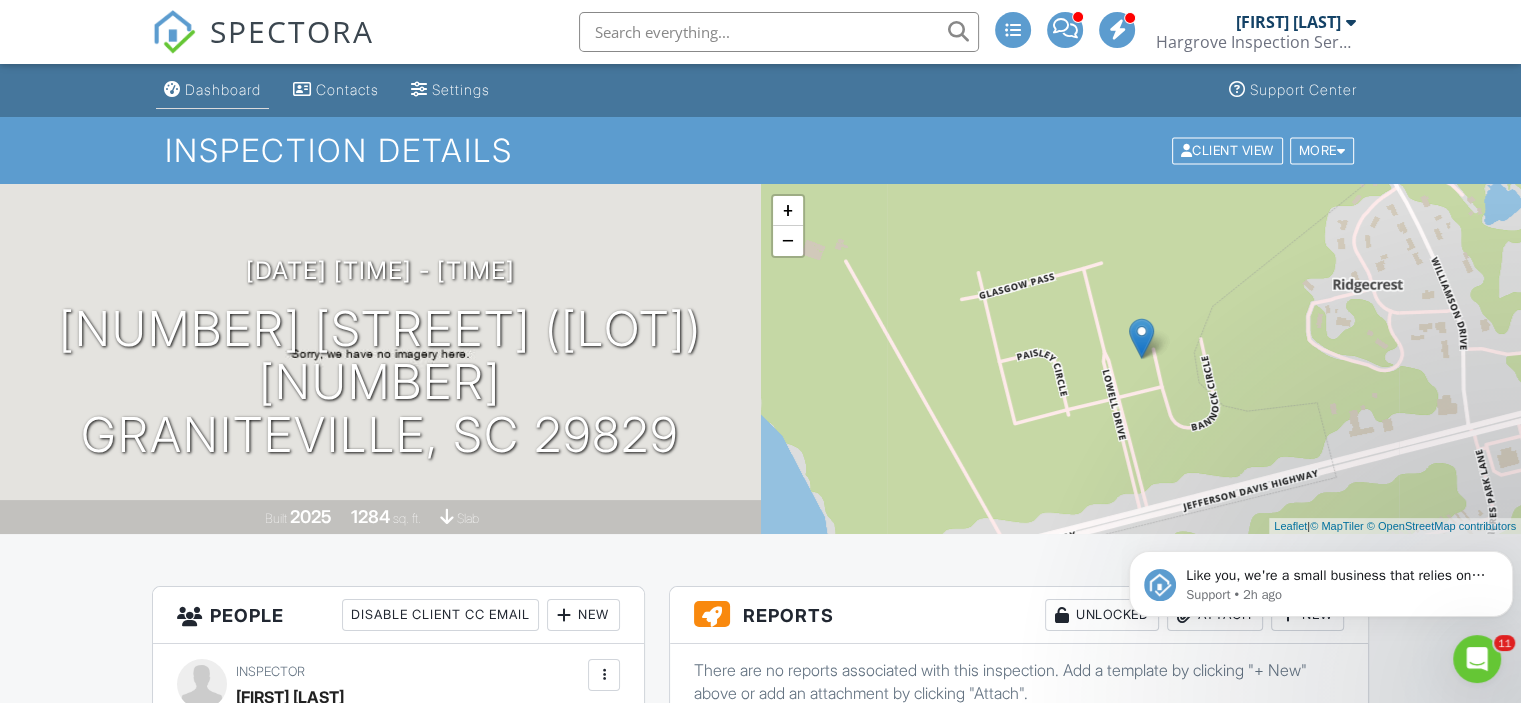 click on "Dashboard" at bounding box center [223, 89] 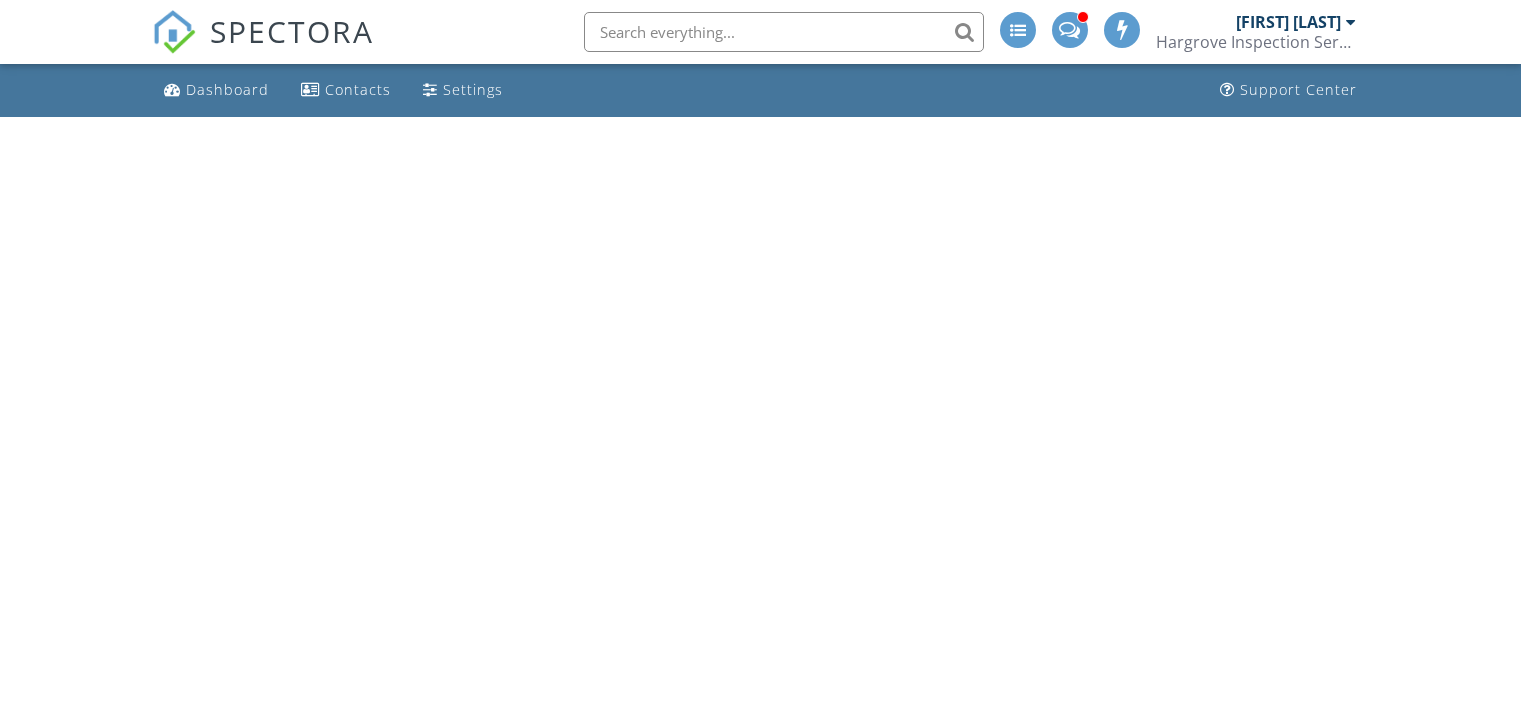 scroll, scrollTop: 0, scrollLeft: 0, axis: both 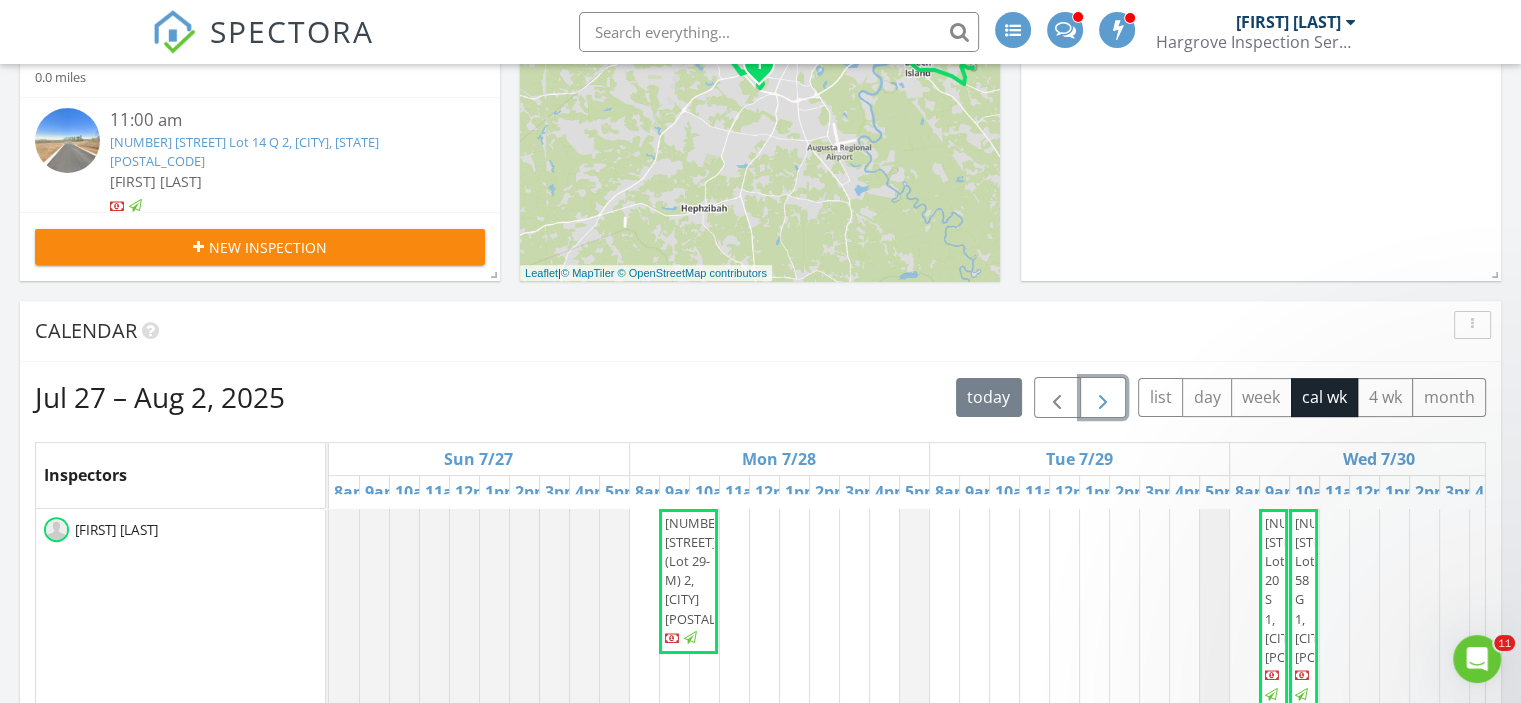 click at bounding box center [1103, 398] 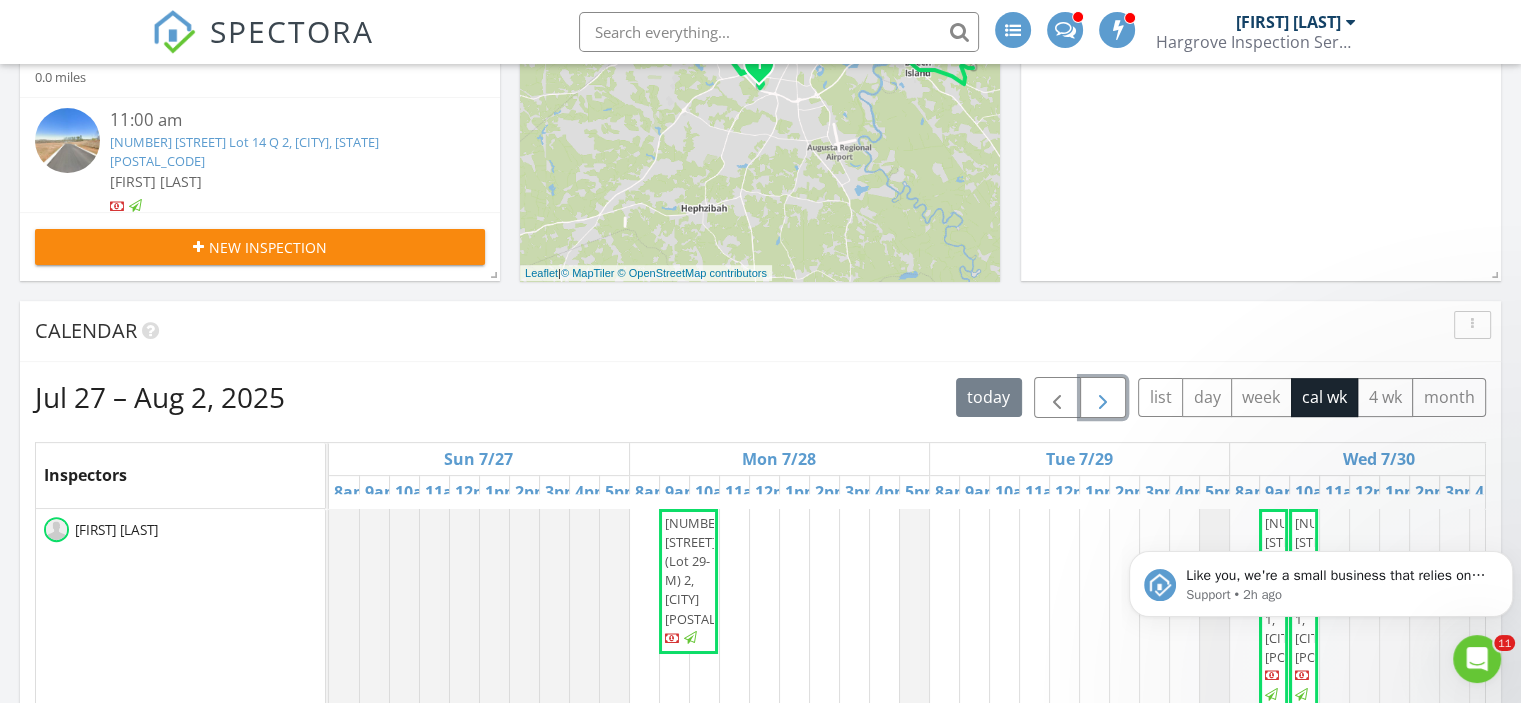 scroll, scrollTop: 0, scrollLeft: 0, axis: both 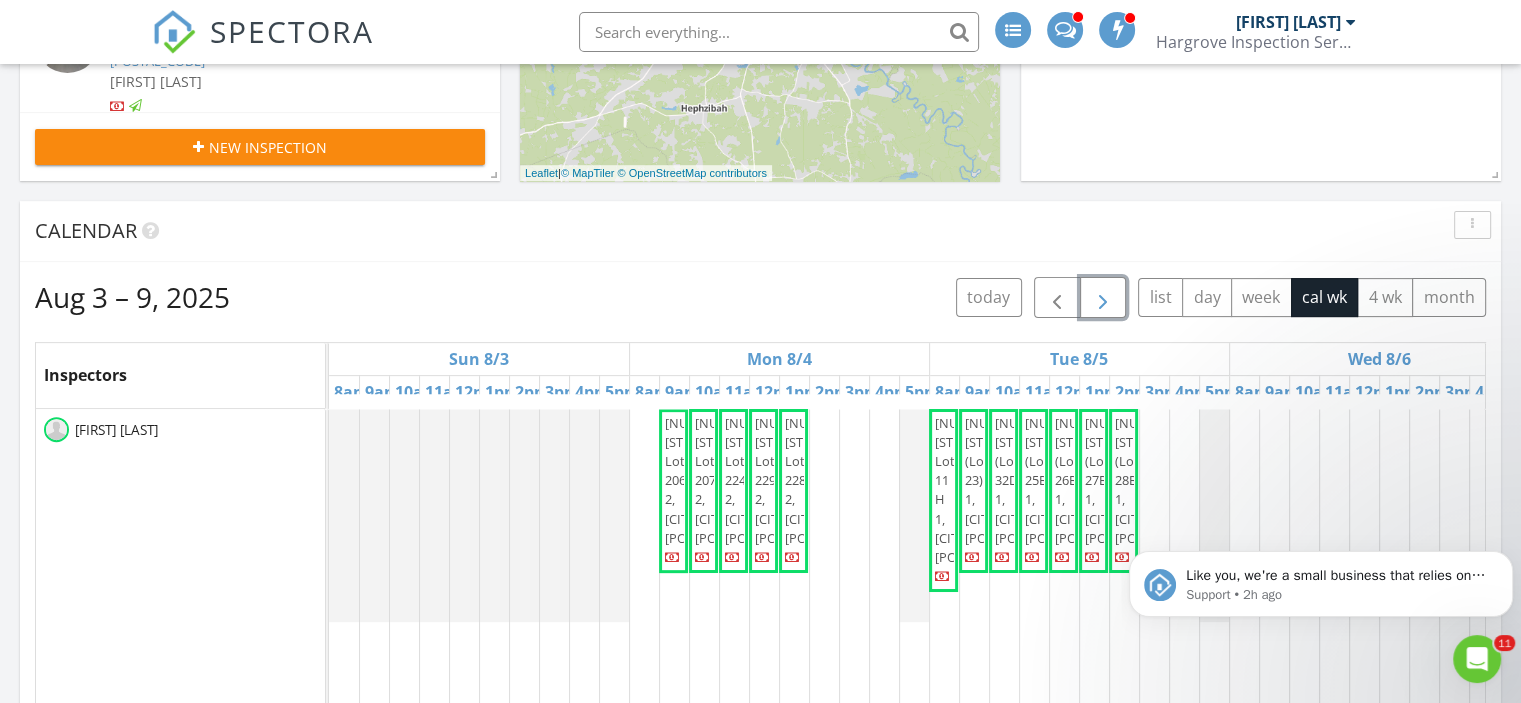 click on "8468 Bannock Cir (Lot 32D) 1, Graniteville 29829" at bounding box center [1042, 480] 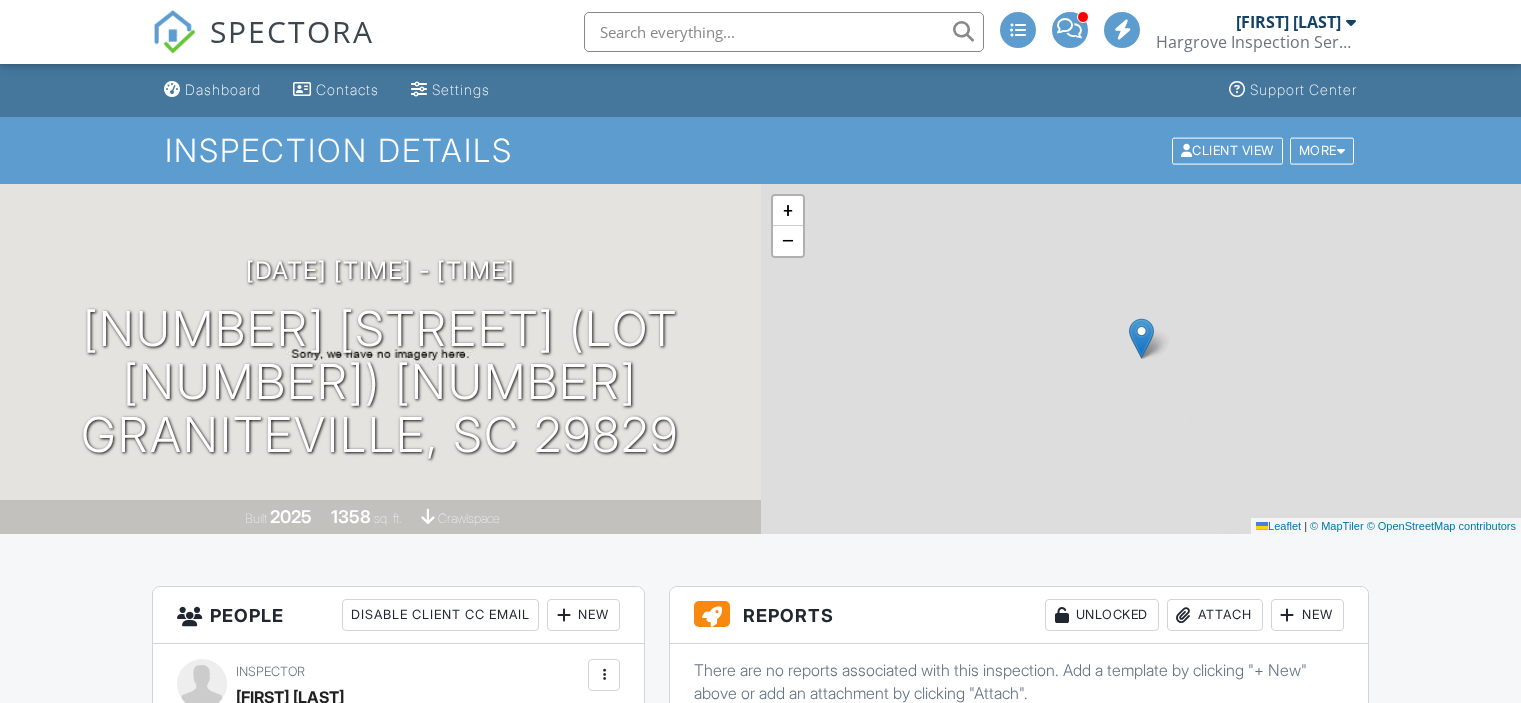 scroll, scrollTop: 0, scrollLeft: 0, axis: both 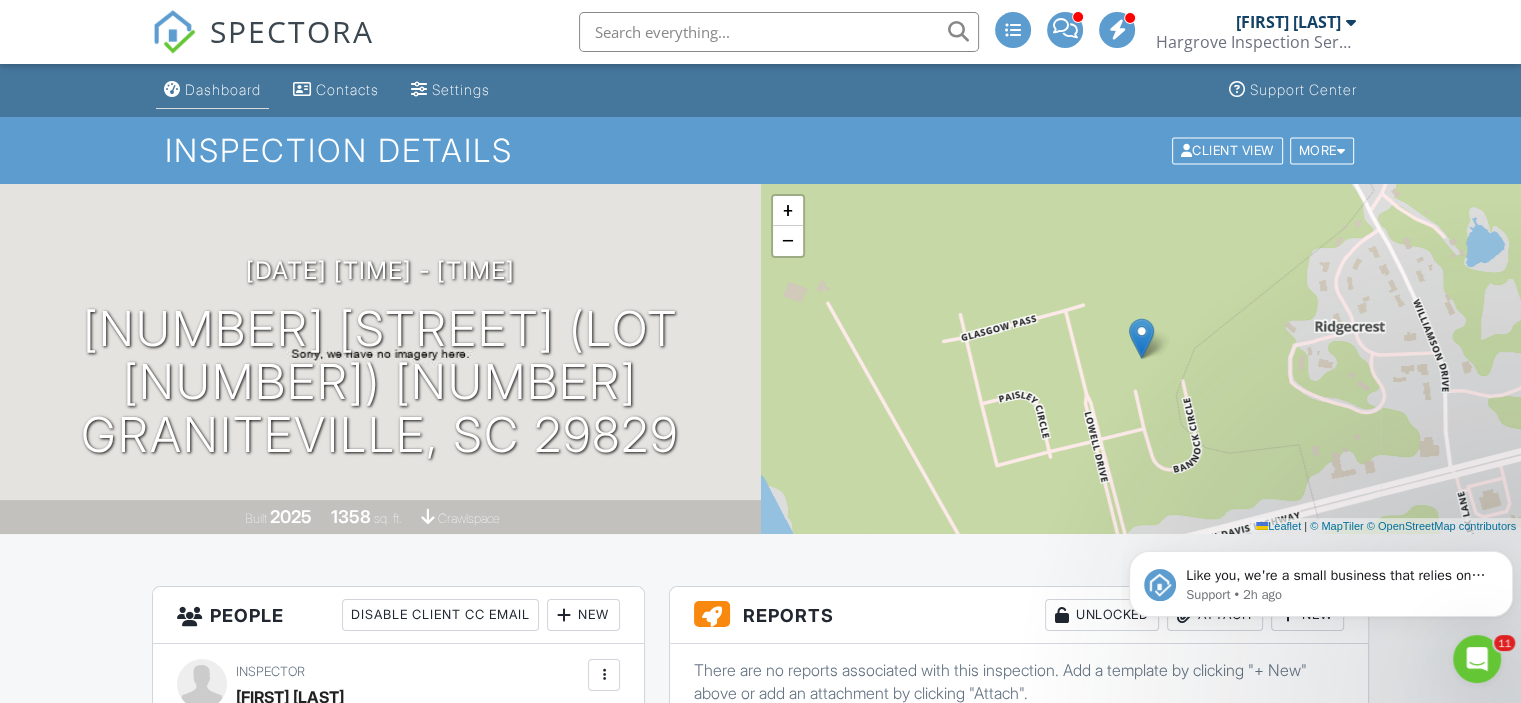 click on "Dashboard" at bounding box center (223, 89) 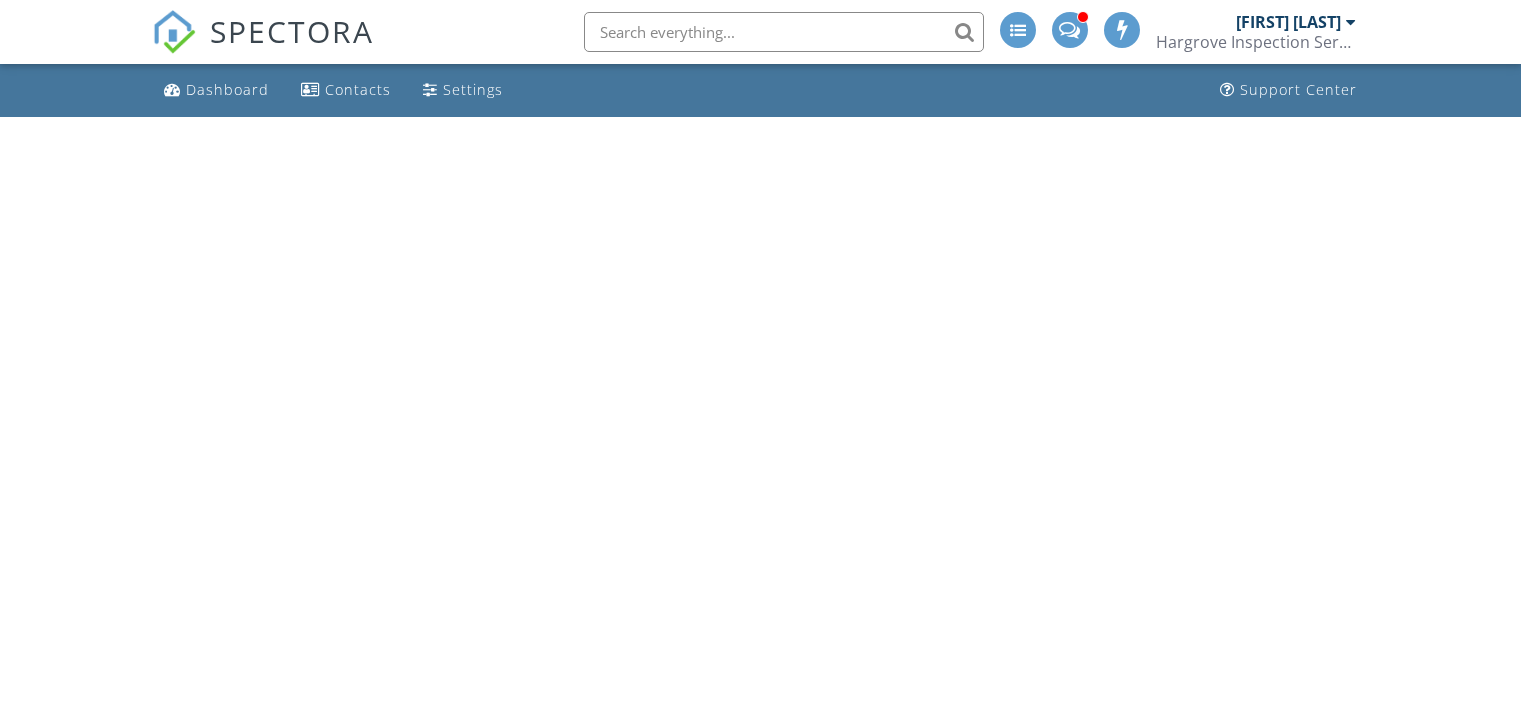 scroll, scrollTop: 0, scrollLeft: 0, axis: both 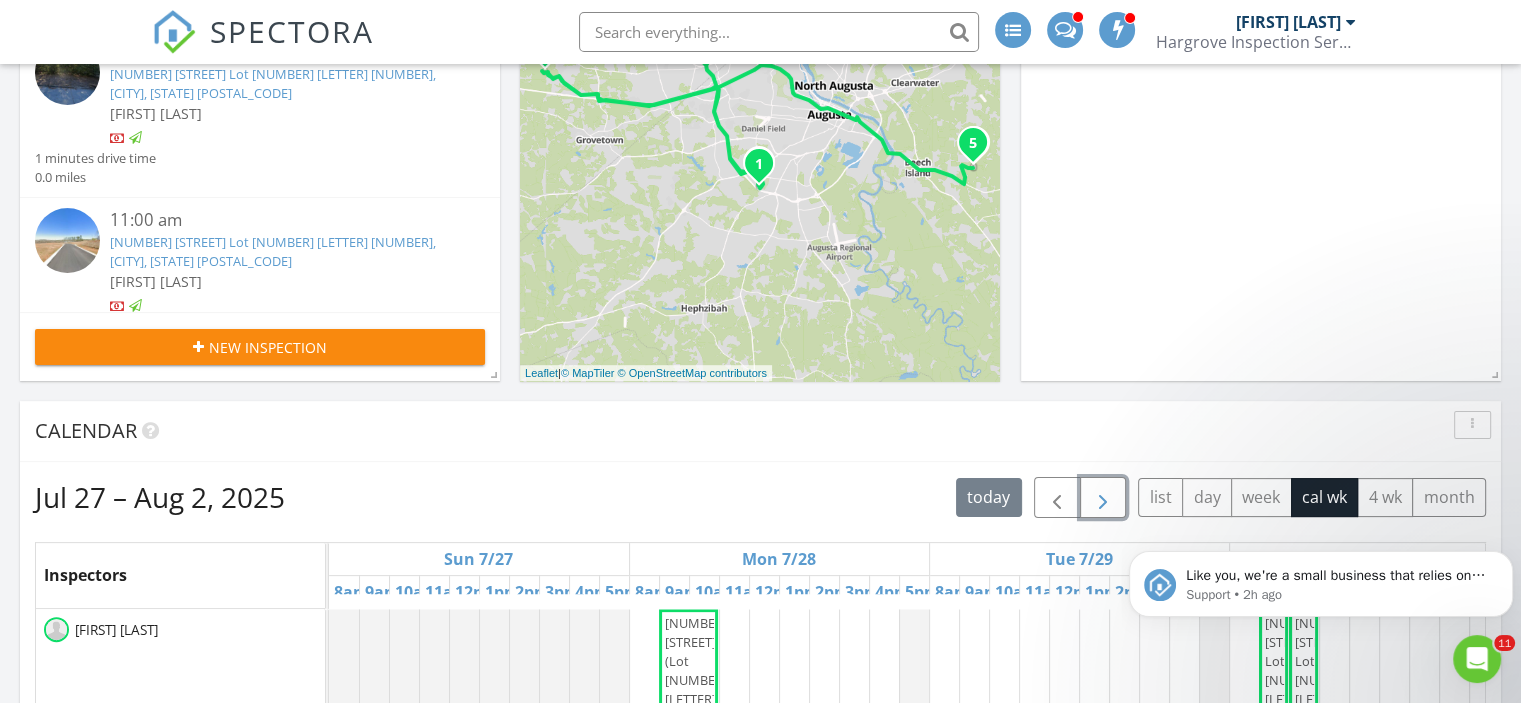 click at bounding box center (1103, 498) 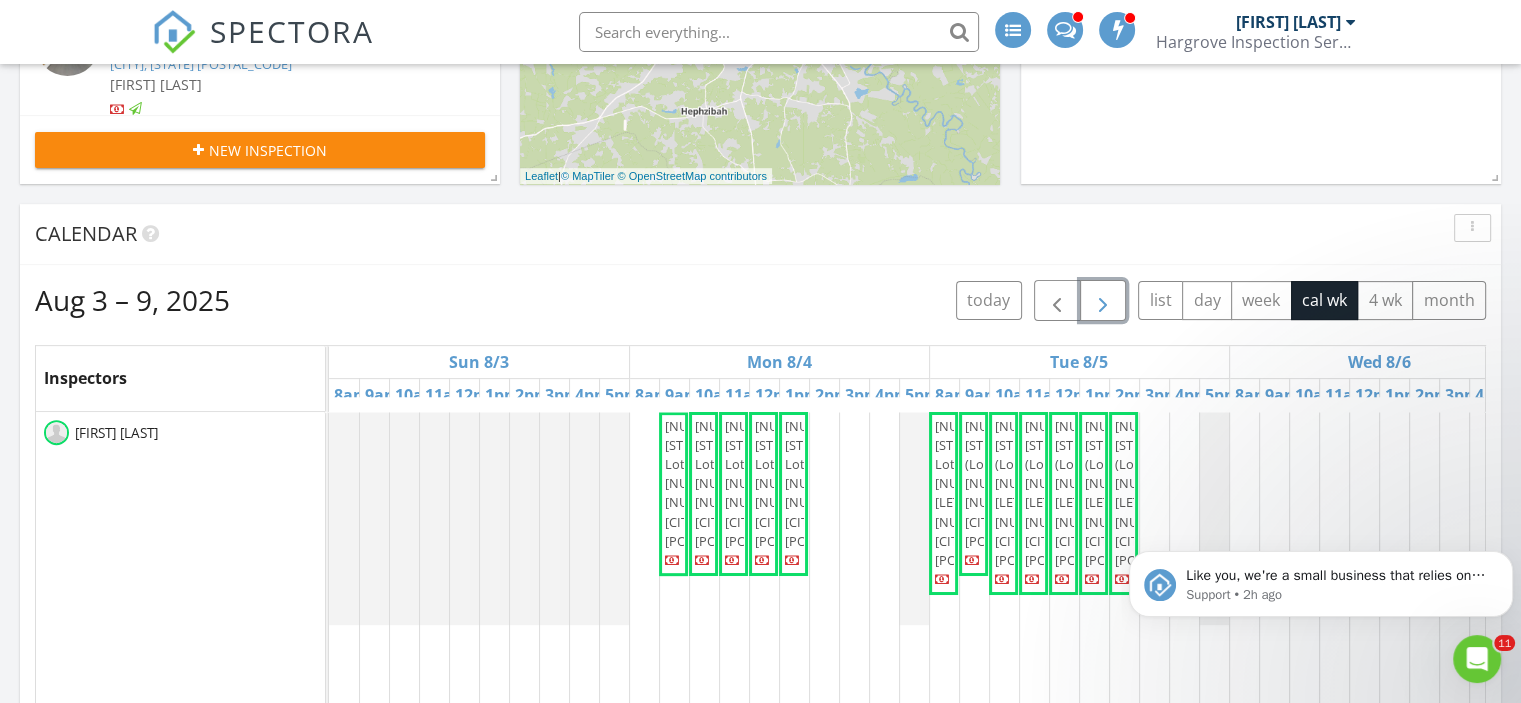 scroll, scrollTop: 600, scrollLeft: 0, axis: vertical 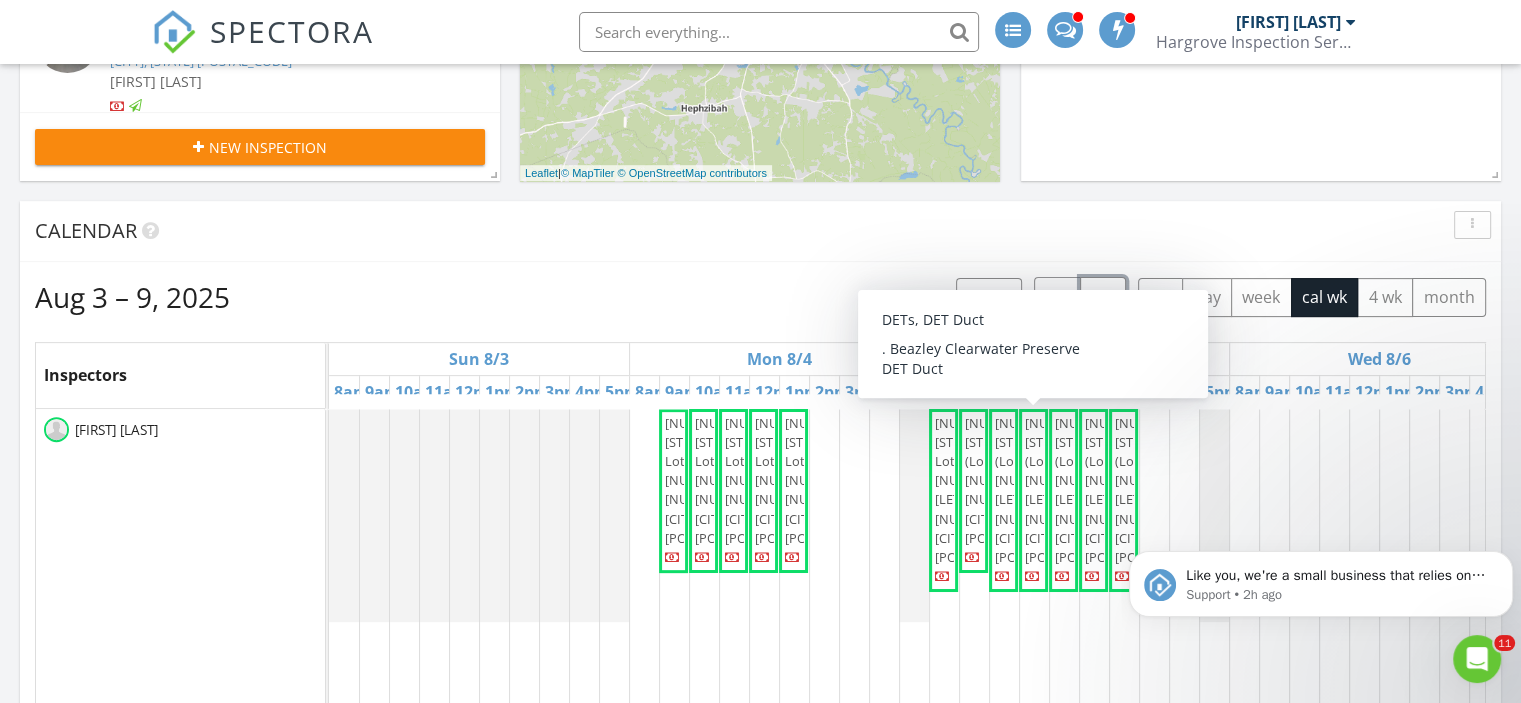 click on "[NUMBER] [STREET] (Lot [NUMBER][LETTER]) [NUMBER], [CITY] [POSTAL_CODE]" at bounding box center (1072, 490) 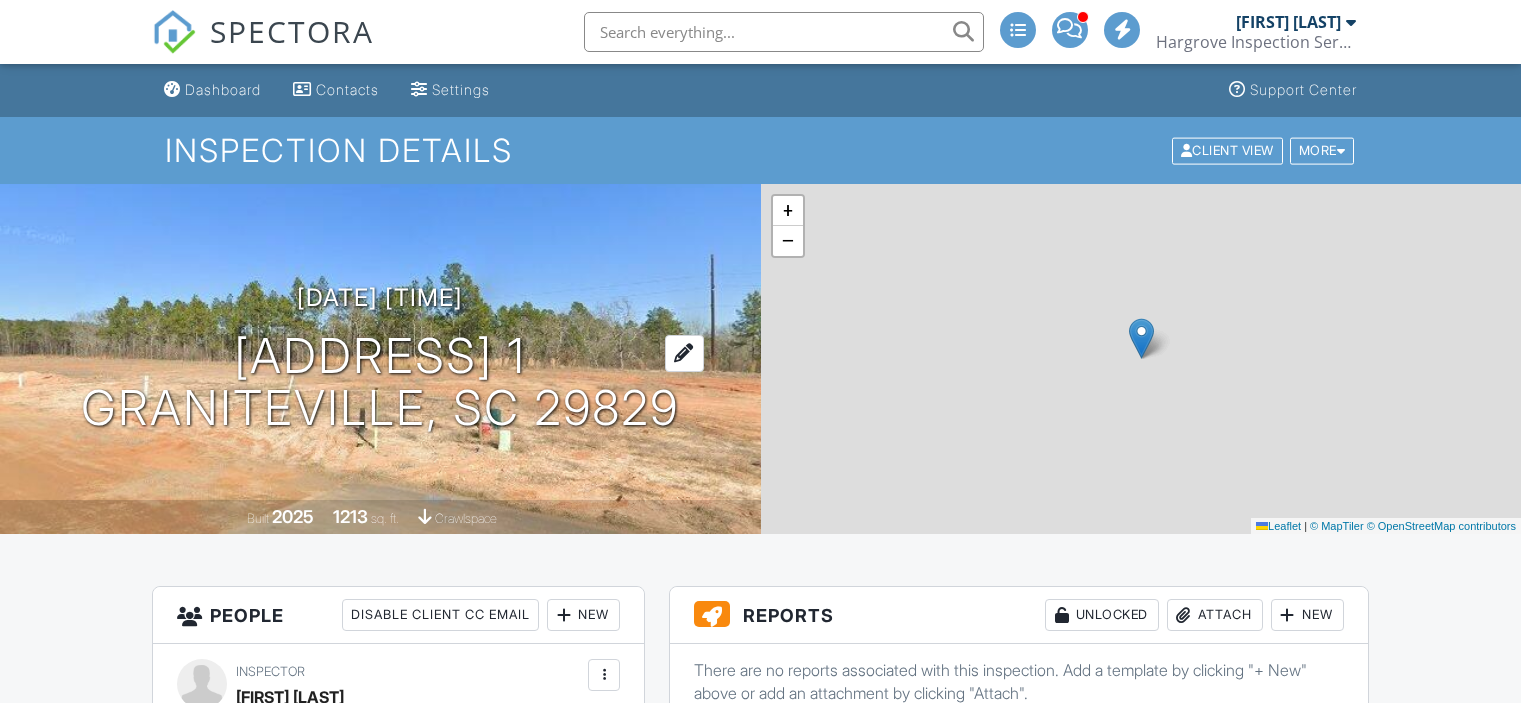 scroll, scrollTop: 0, scrollLeft: 0, axis: both 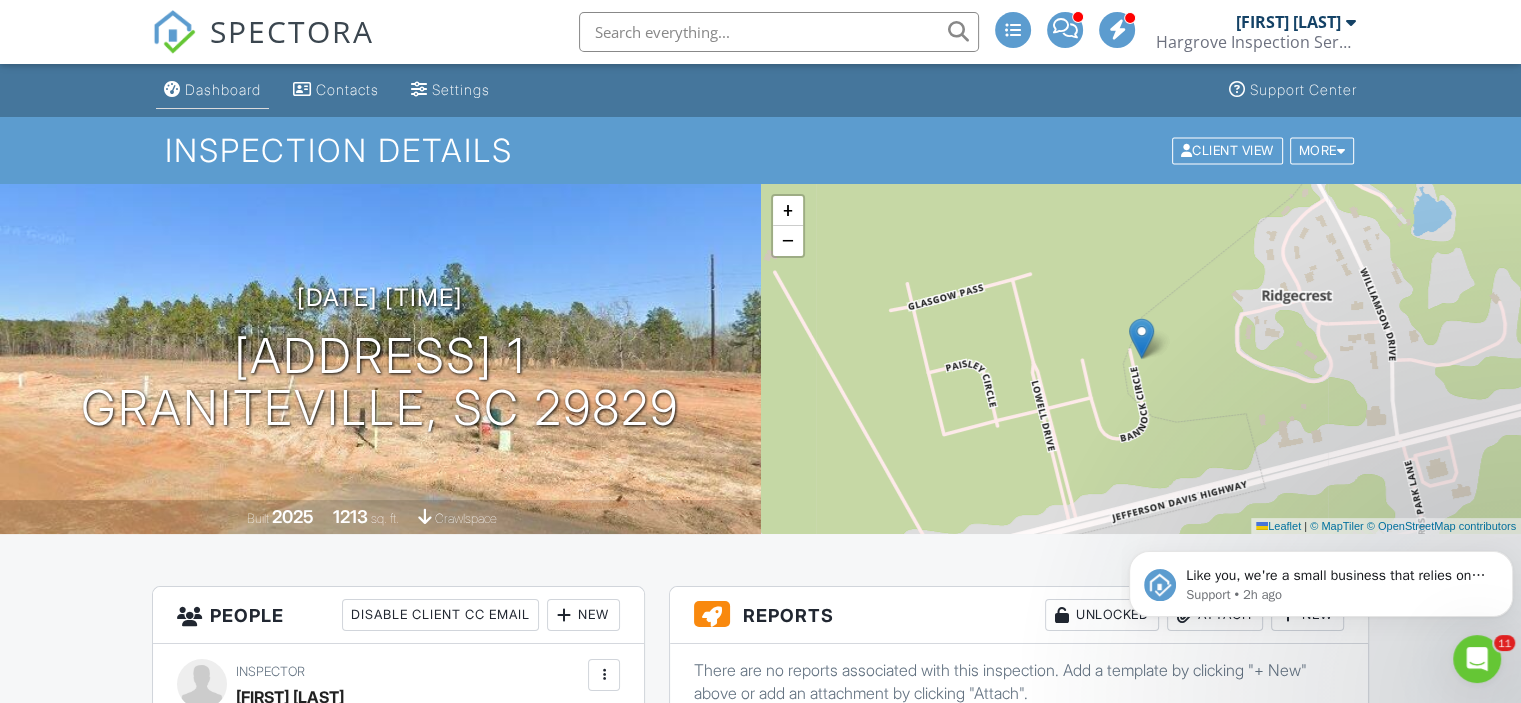click on "Dashboard" at bounding box center (223, 89) 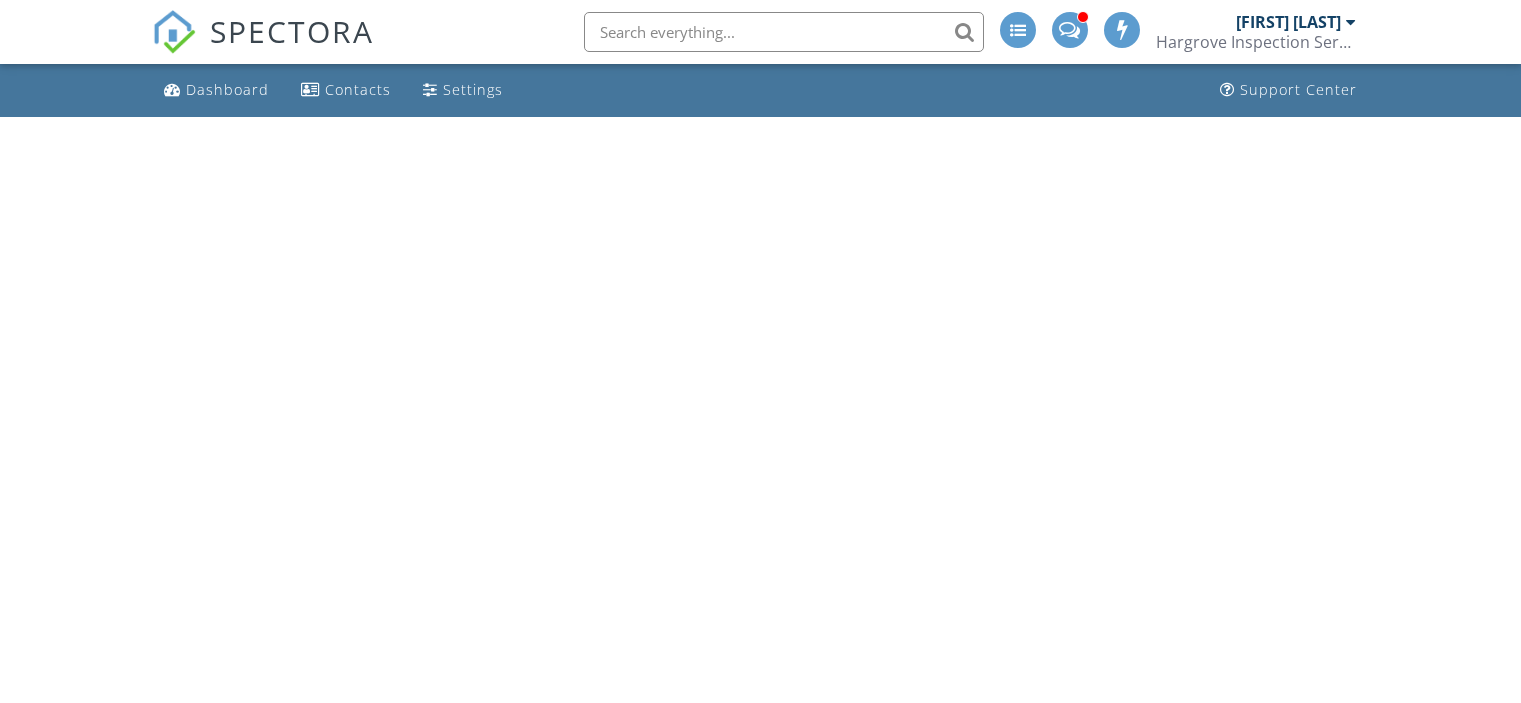 scroll, scrollTop: 0, scrollLeft: 0, axis: both 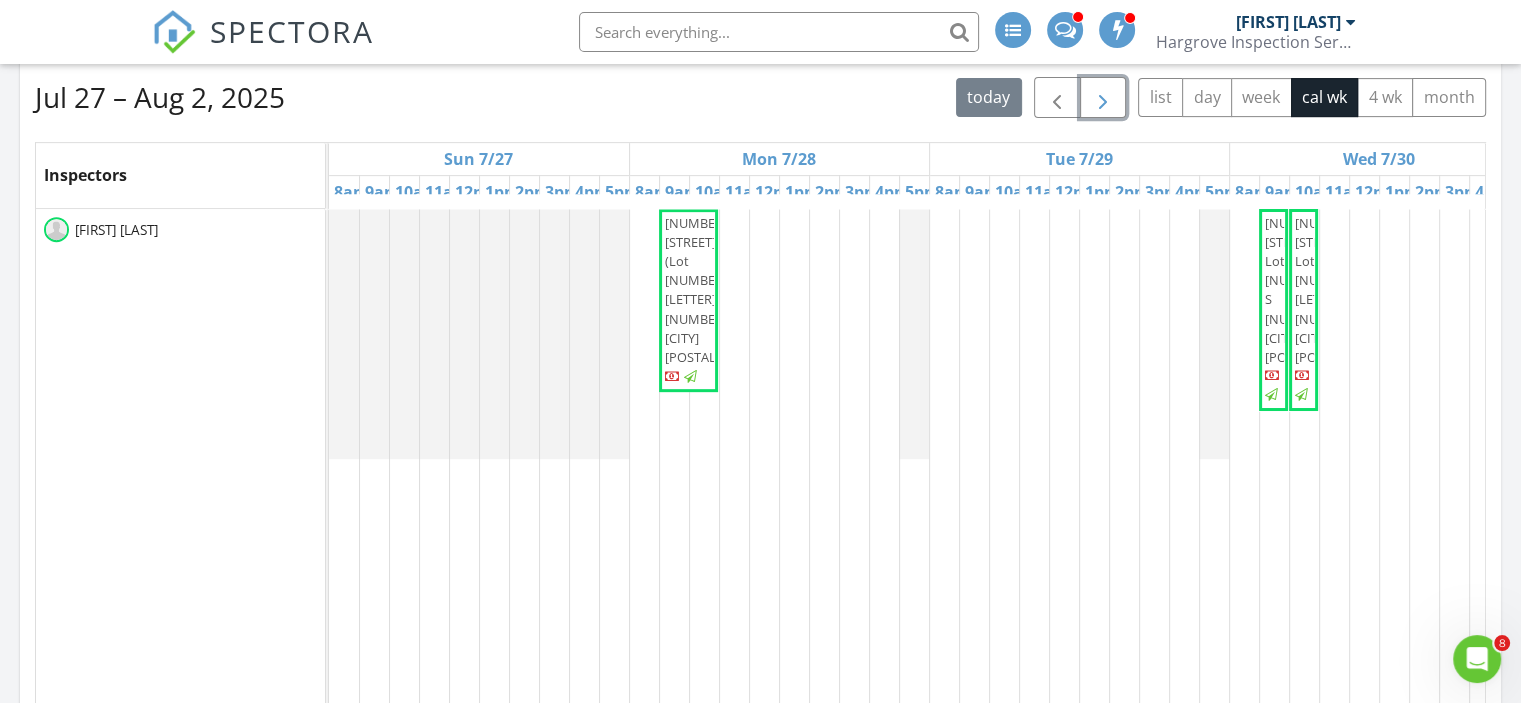 click at bounding box center (1103, 98) 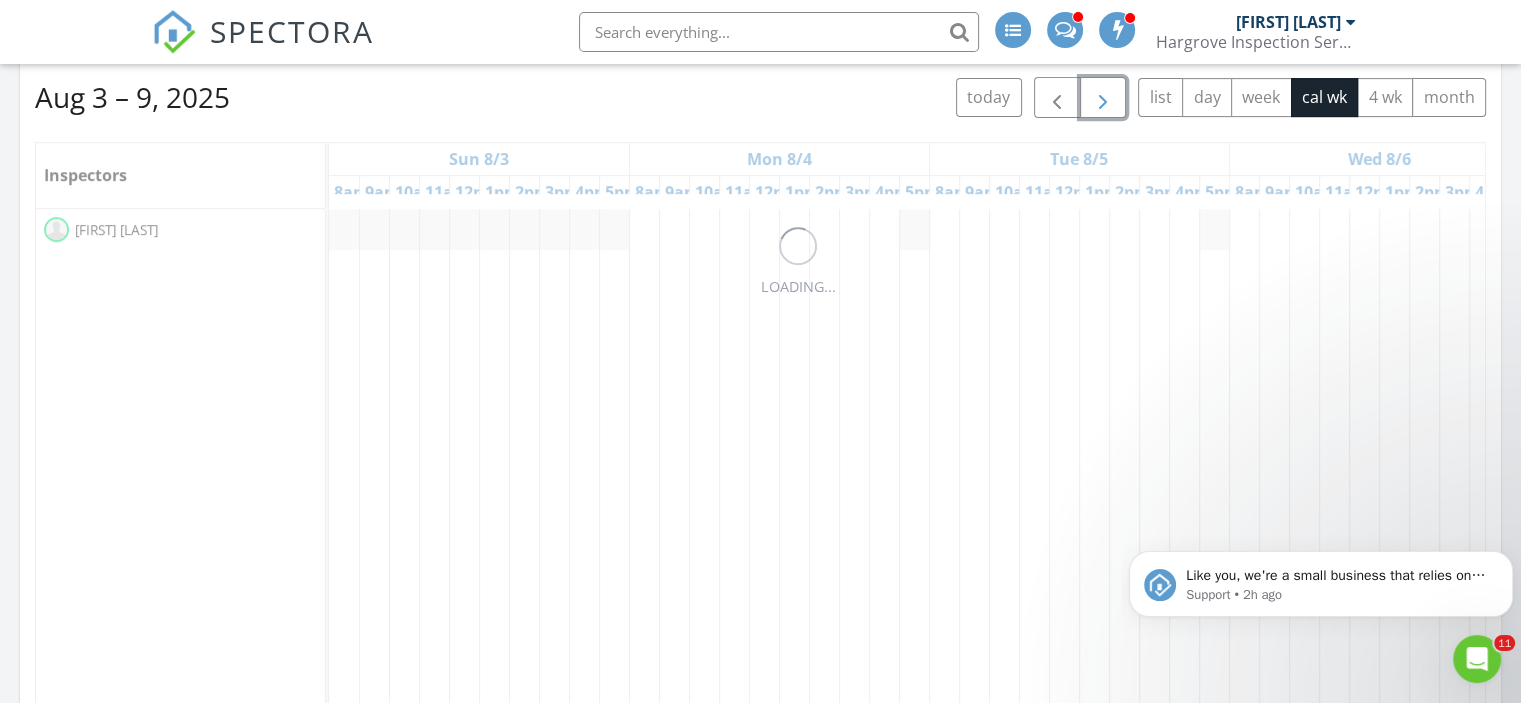 scroll, scrollTop: 0, scrollLeft: 0, axis: both 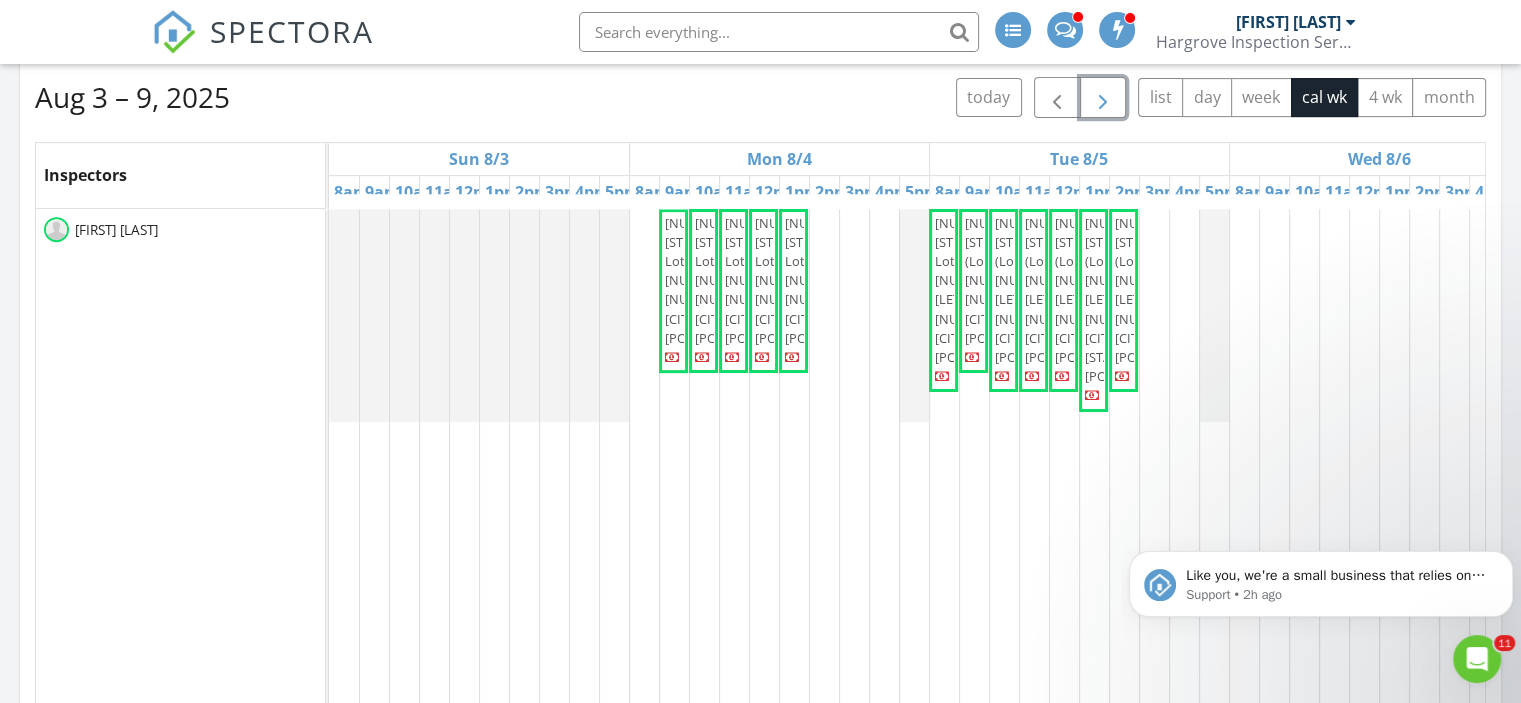 click on "8125 Bannock Cir (Lot 26B) 1, Graniteville 29829" at bounding box center (1102, 290) 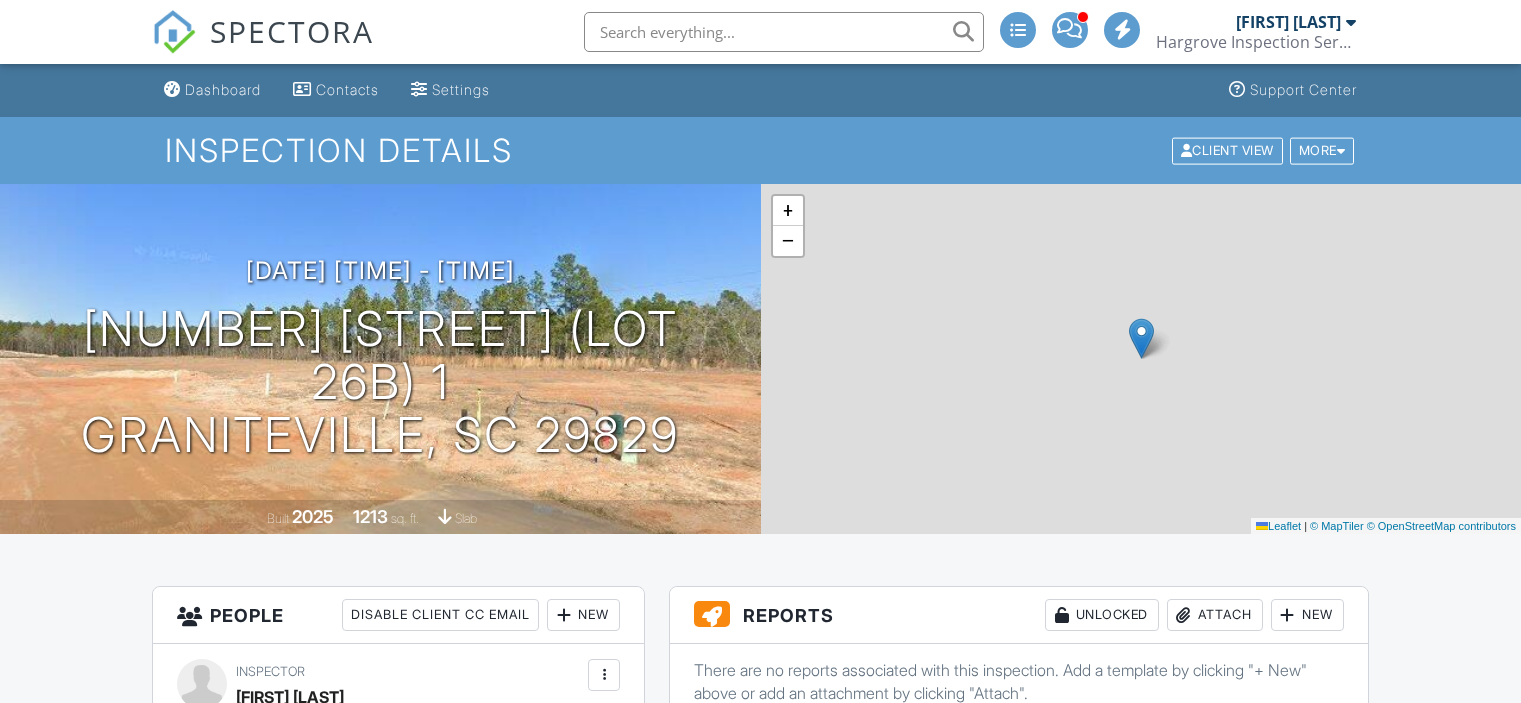 scroll, scrollTop: 0, scrollLeft: 0, axis: both 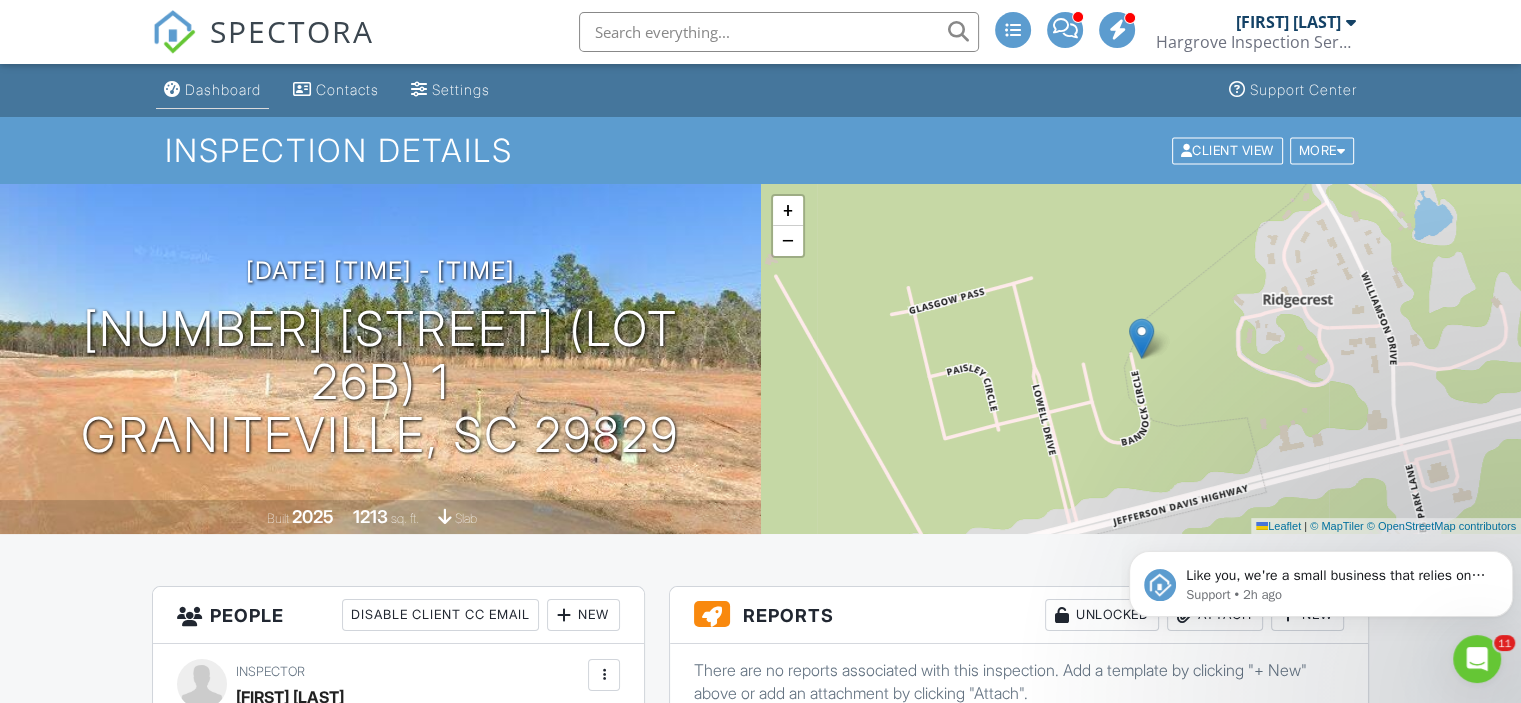 click on "Dashboard" at bounding box center (223, 89) 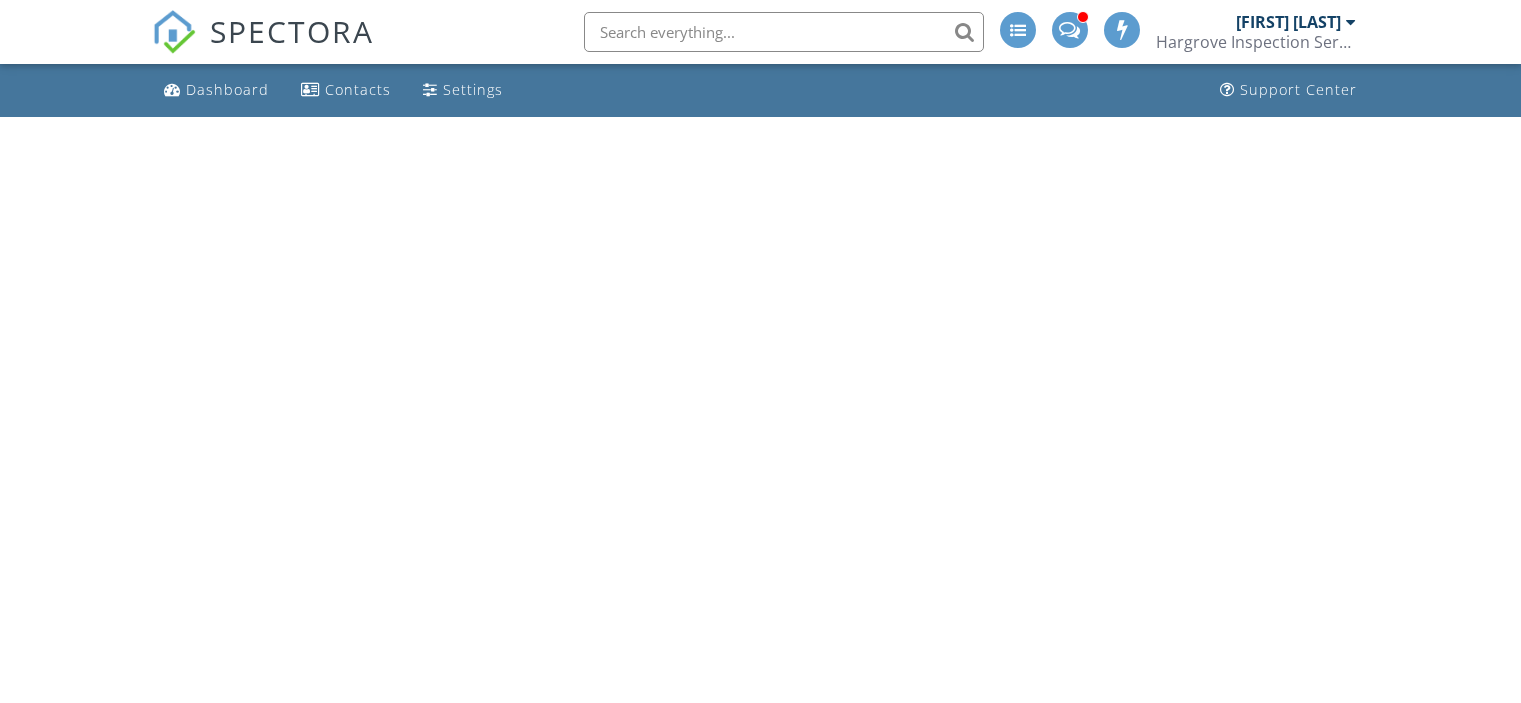 scroll, scrollTop: 0, scrollLeft: 0, axis: both 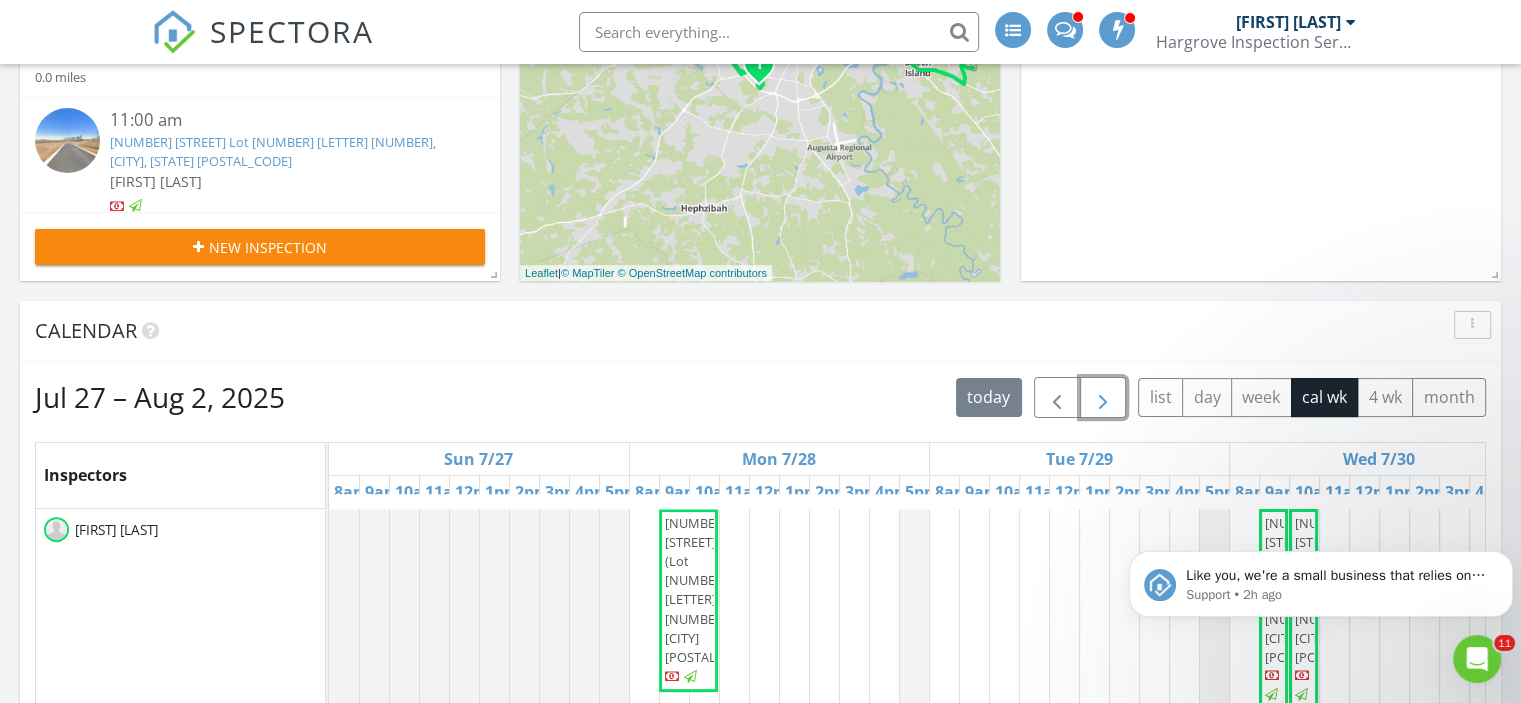 click at bounding box center (1103, 398) 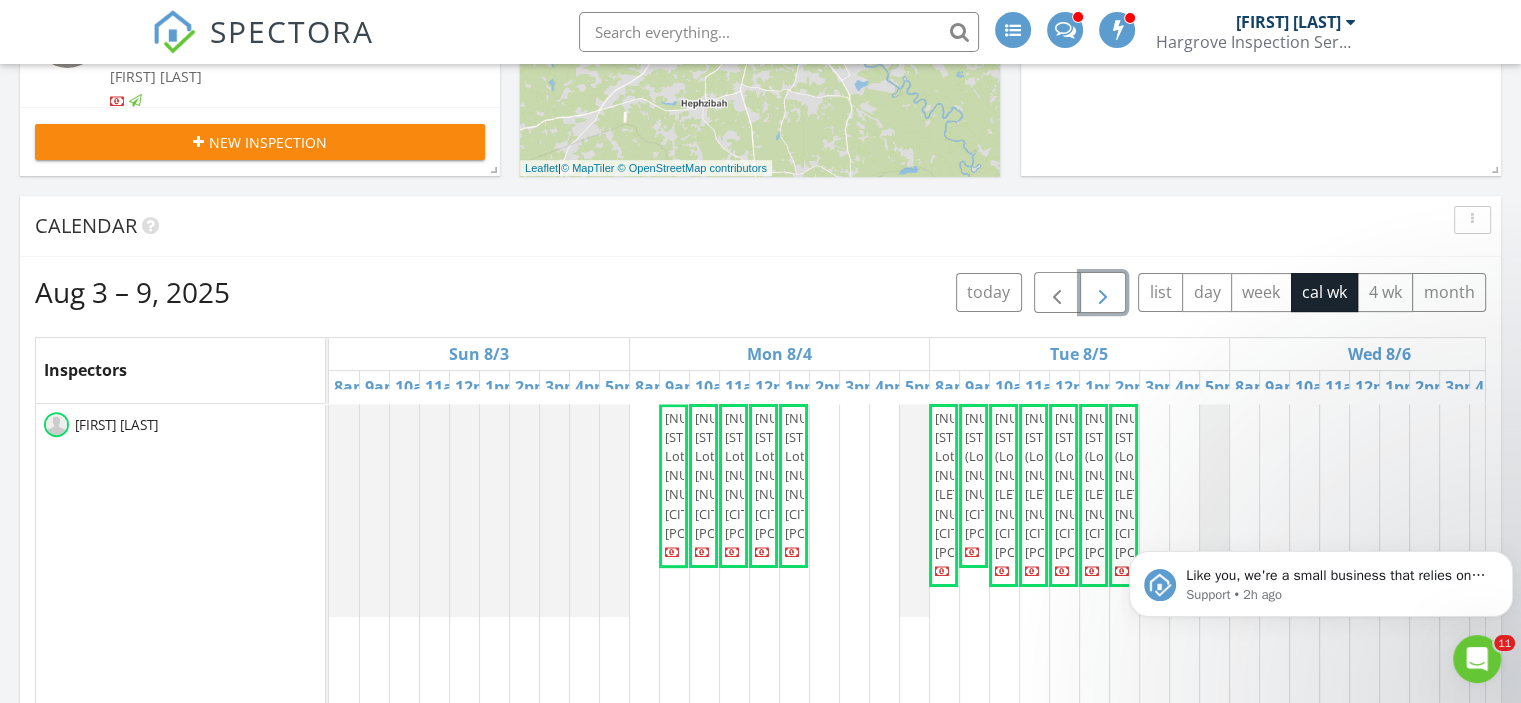 scroll, scrollTop: 700, scrollLeft: 0, axis: vertical 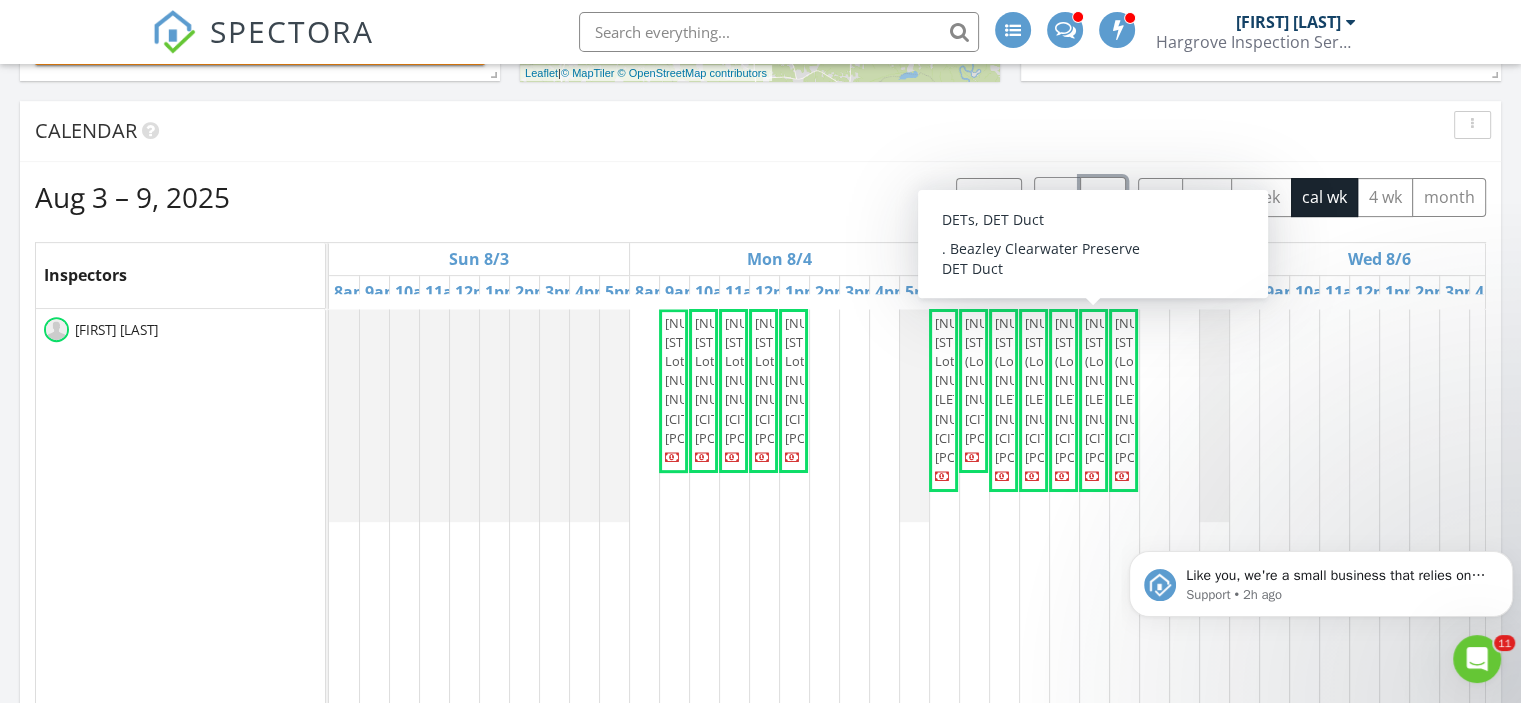 click on "[NUMBER] [STREET] (Lot [NUMBER][LETTER]) [NUMBER], [CITY] [POSTAL_CODE]" at bounding box center [1132, 390] 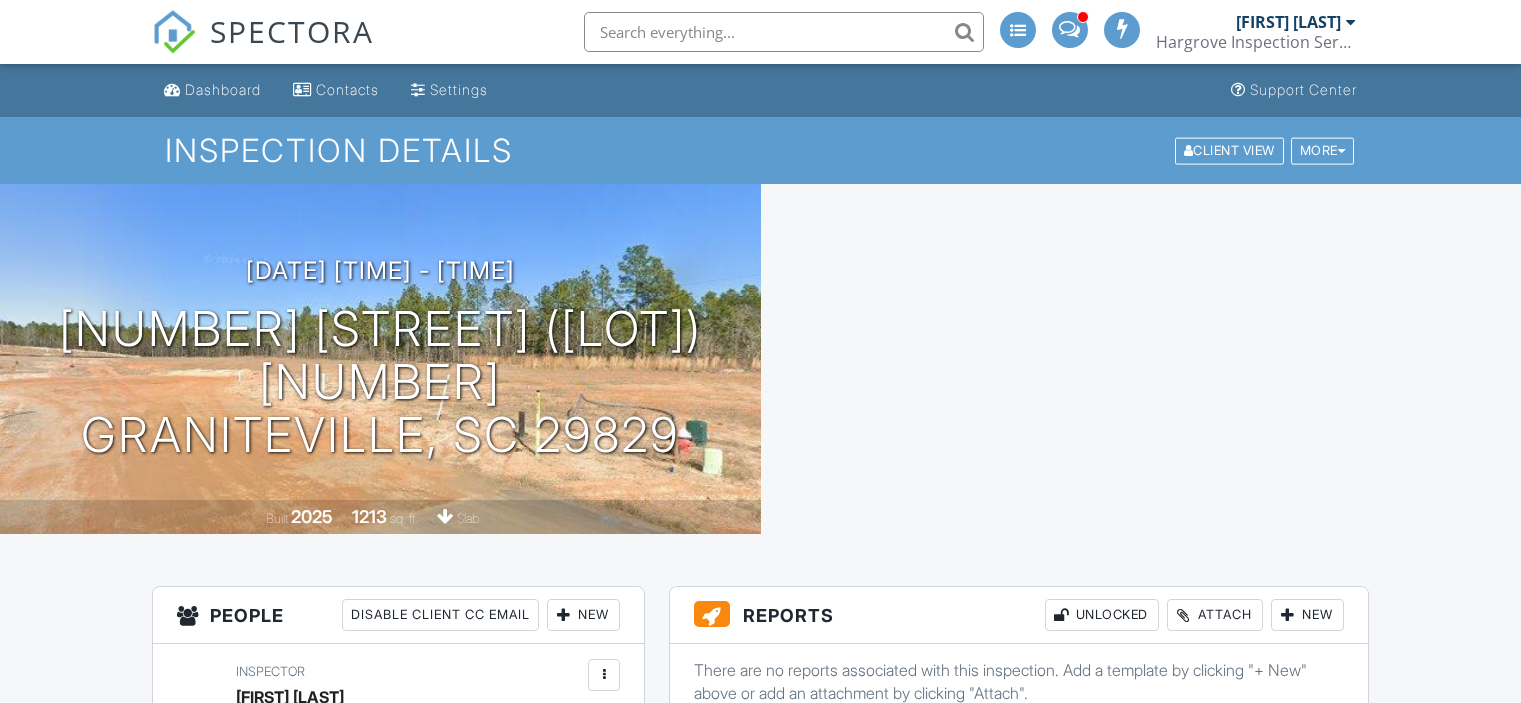 scroll, scrollTop: 0, scrollLeft: 0, axis: both 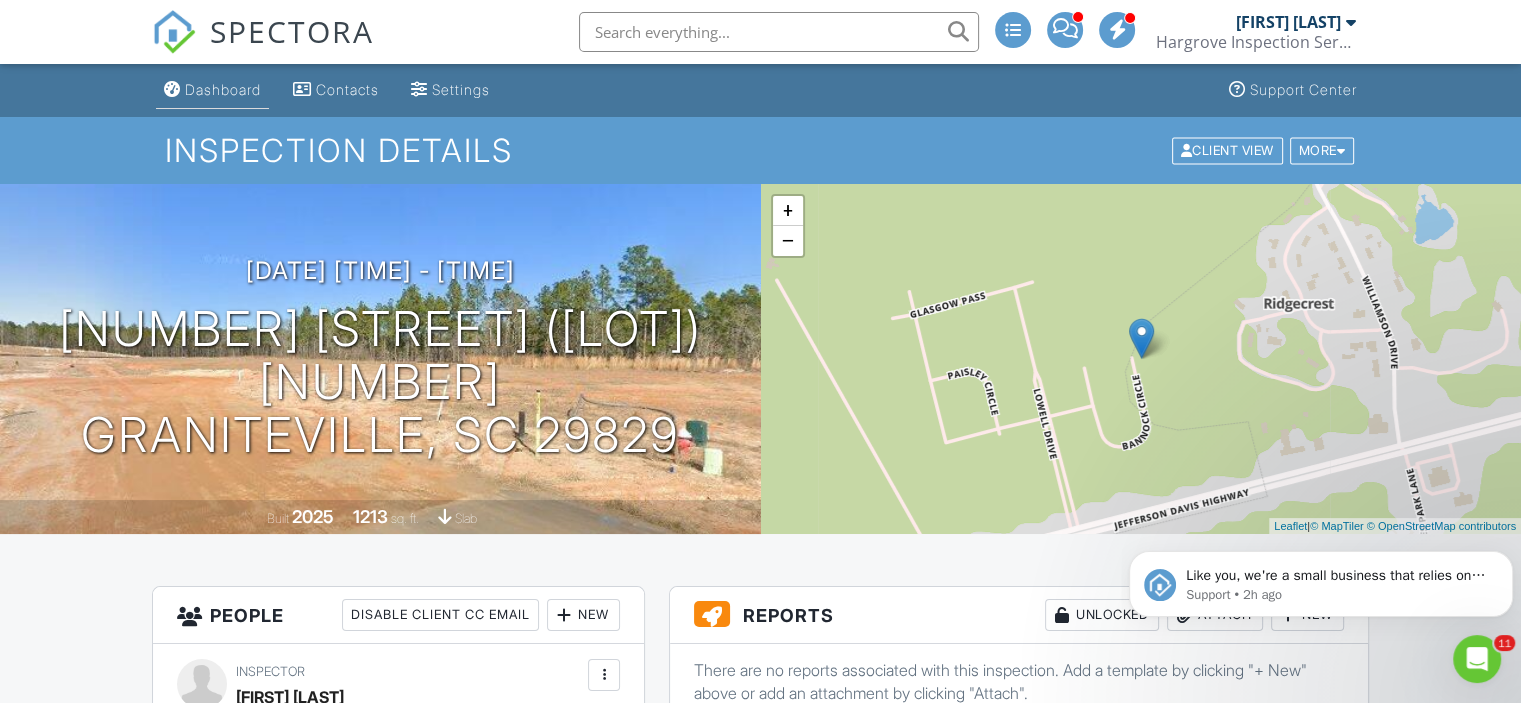 click on "Dashboard" at bounding box center [223, 89] 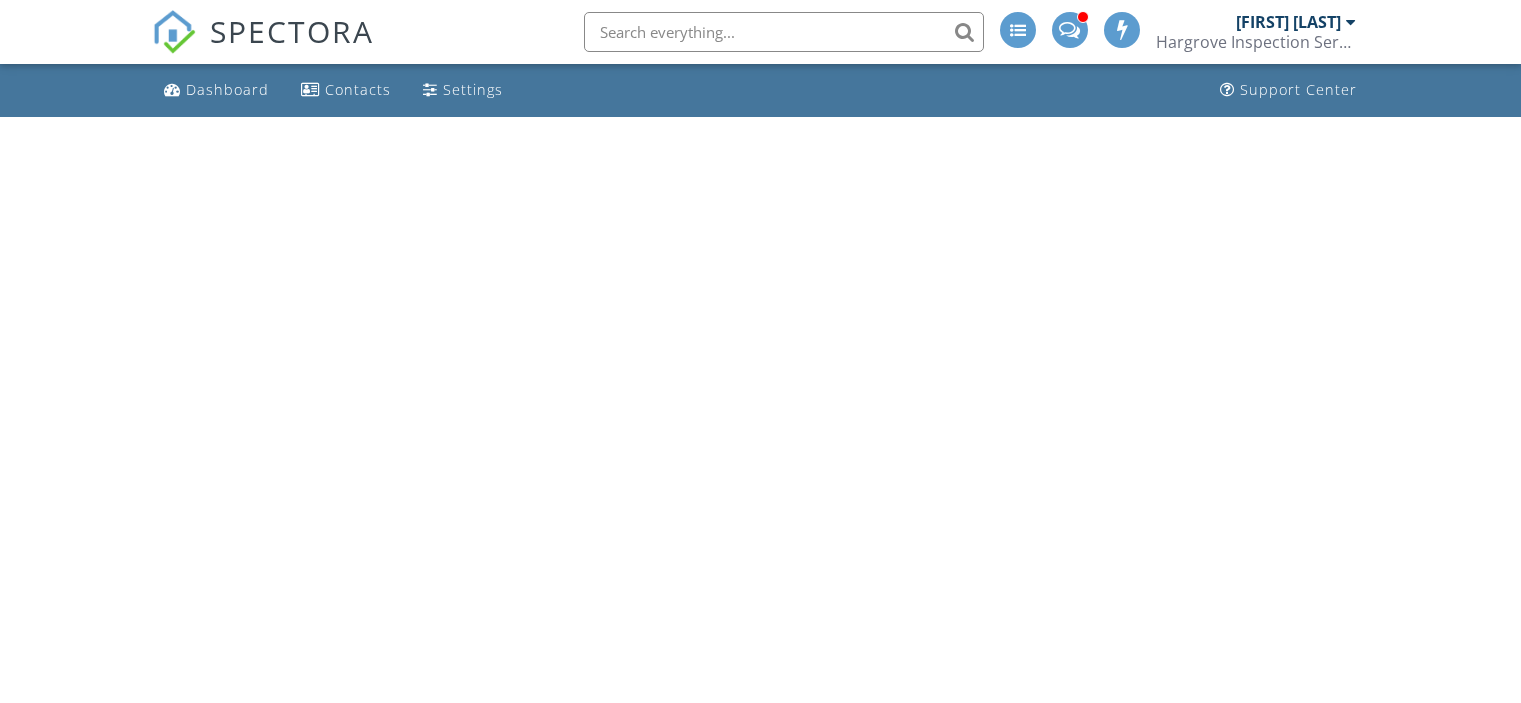 scroll, scrollTop: 0, scrollLeft: 0, axis: both 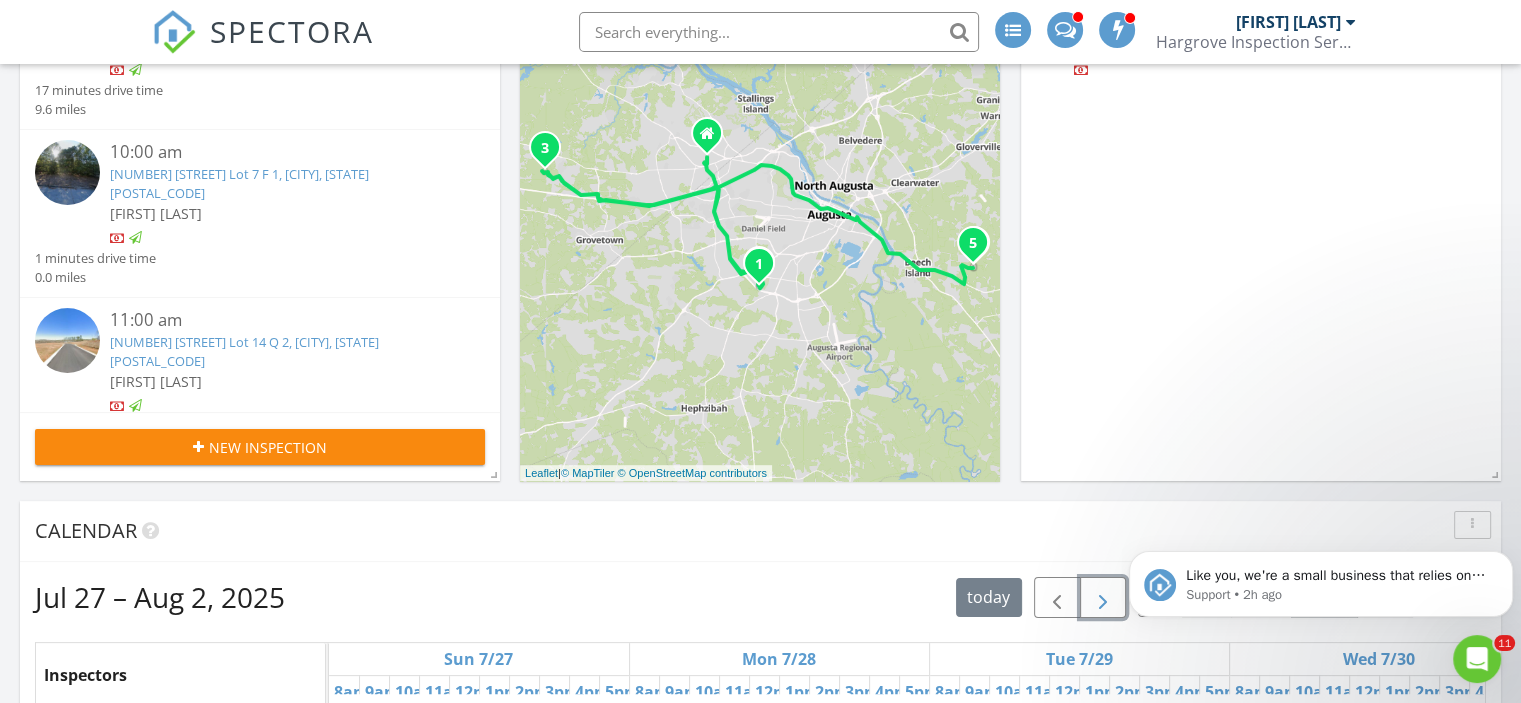 click at bounding box center [1103, 598] 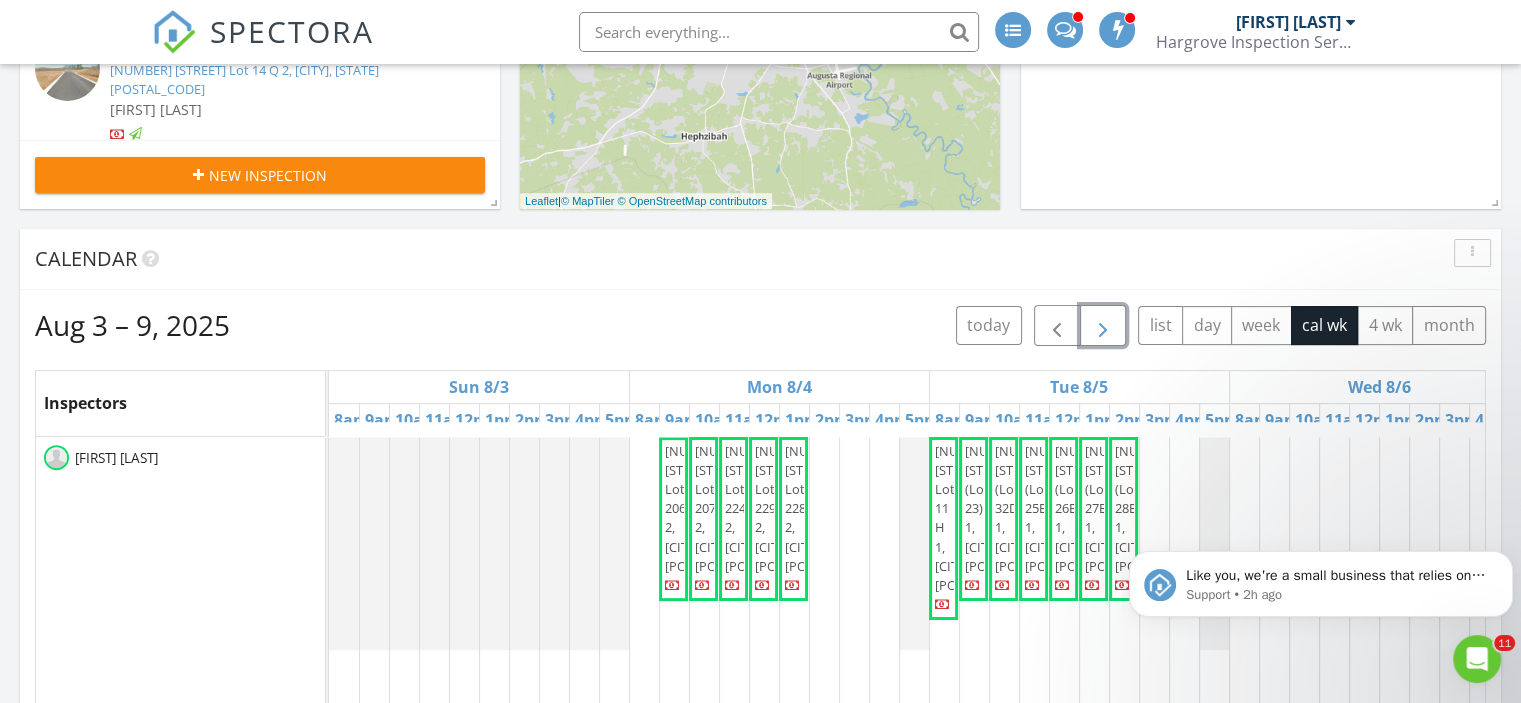 scroll, scrollTop: 600, scrollLeft: 0, axis: vertical 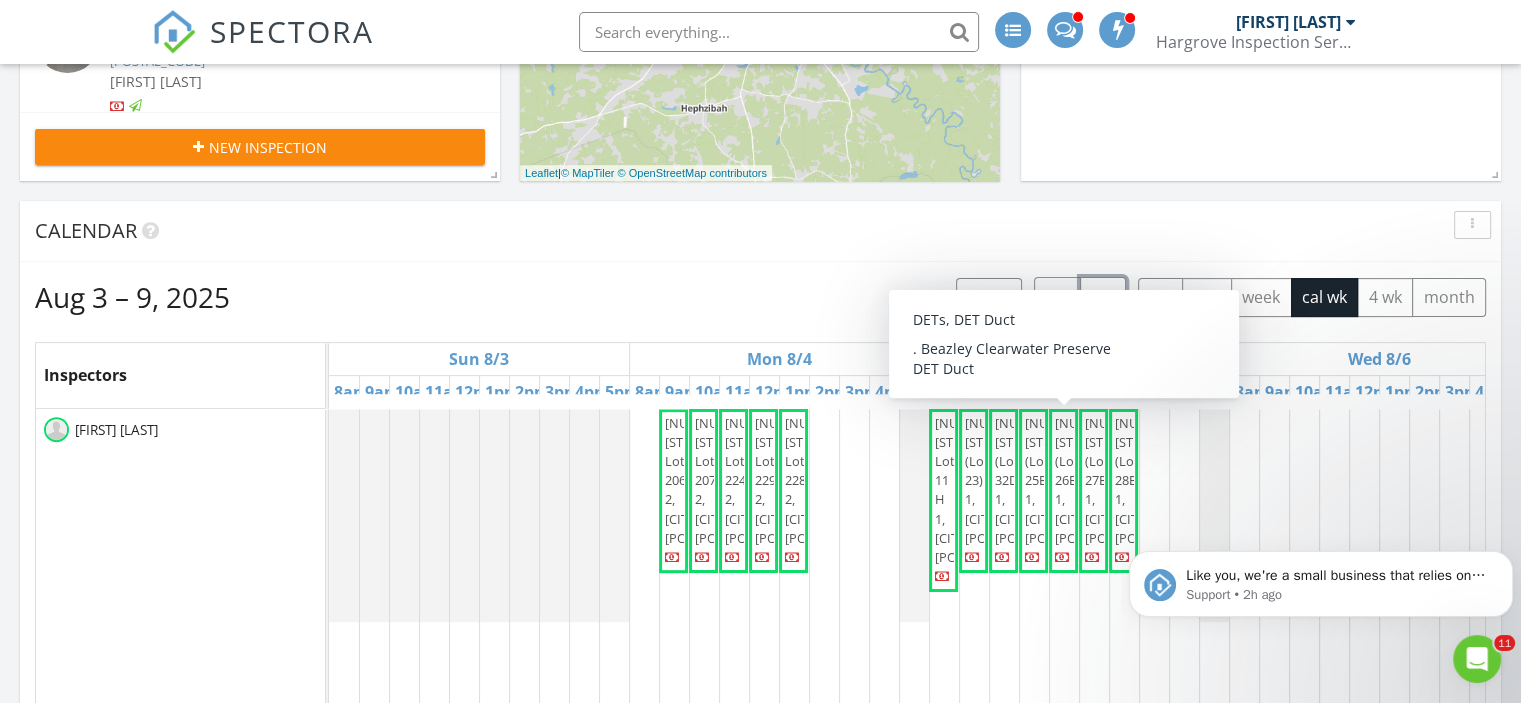 click on "8115 Bannock Cir (Lot 28B) 1, Graniteville 29829" at bounding box center (1162, 480) 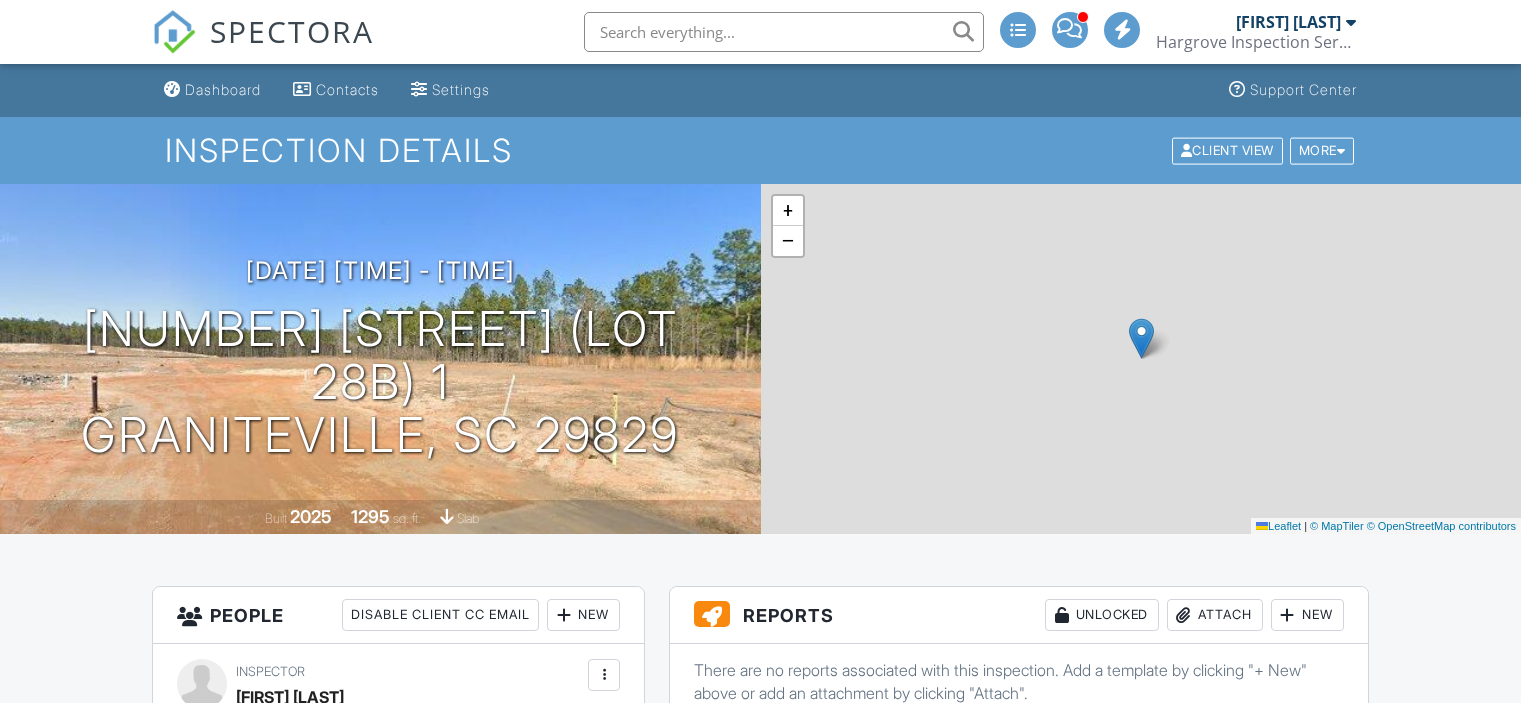 scroll, scrollTop: 0, scrollLeft: 0, axis: both 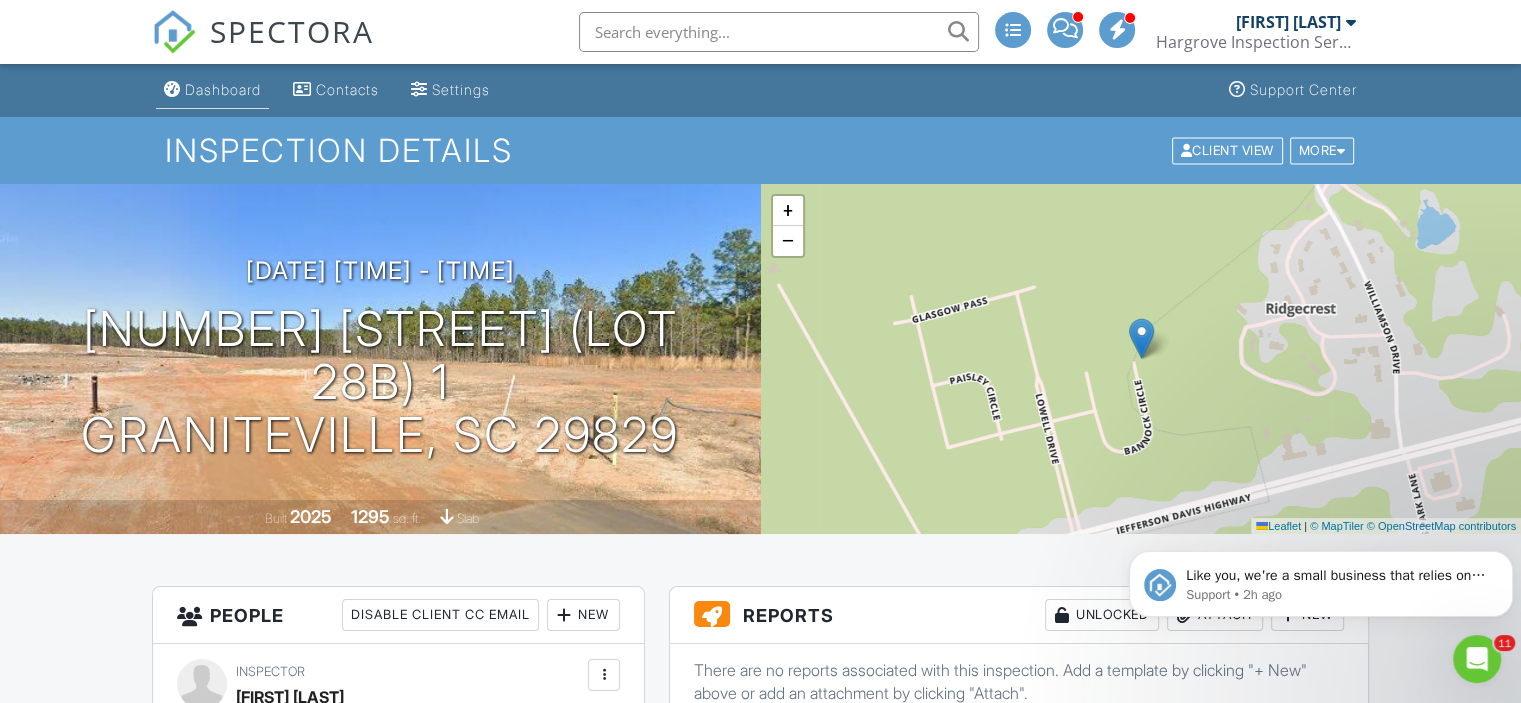 click on "Dashboard" at bounding box center [223, 89] 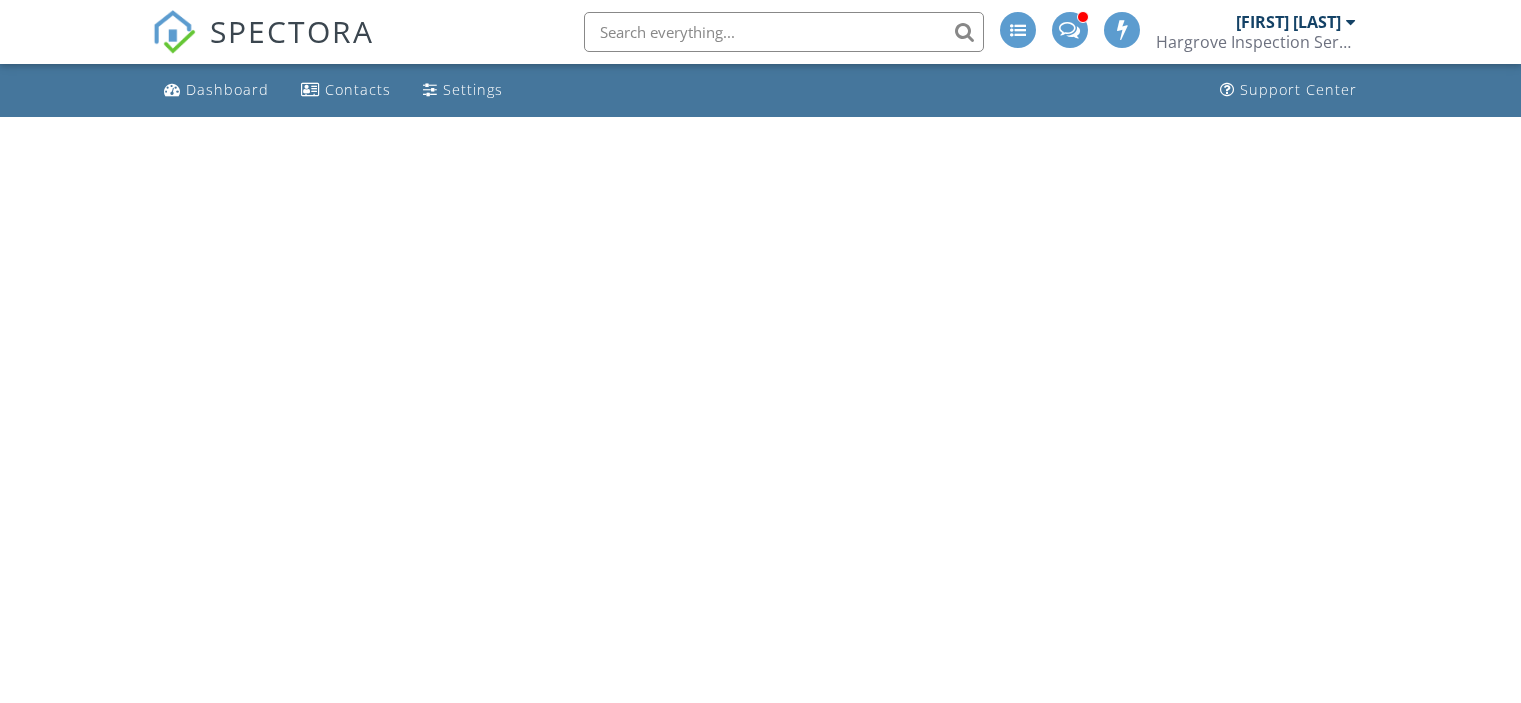scroll, scrollTop: 0, scrollLeft: 0, axis: both 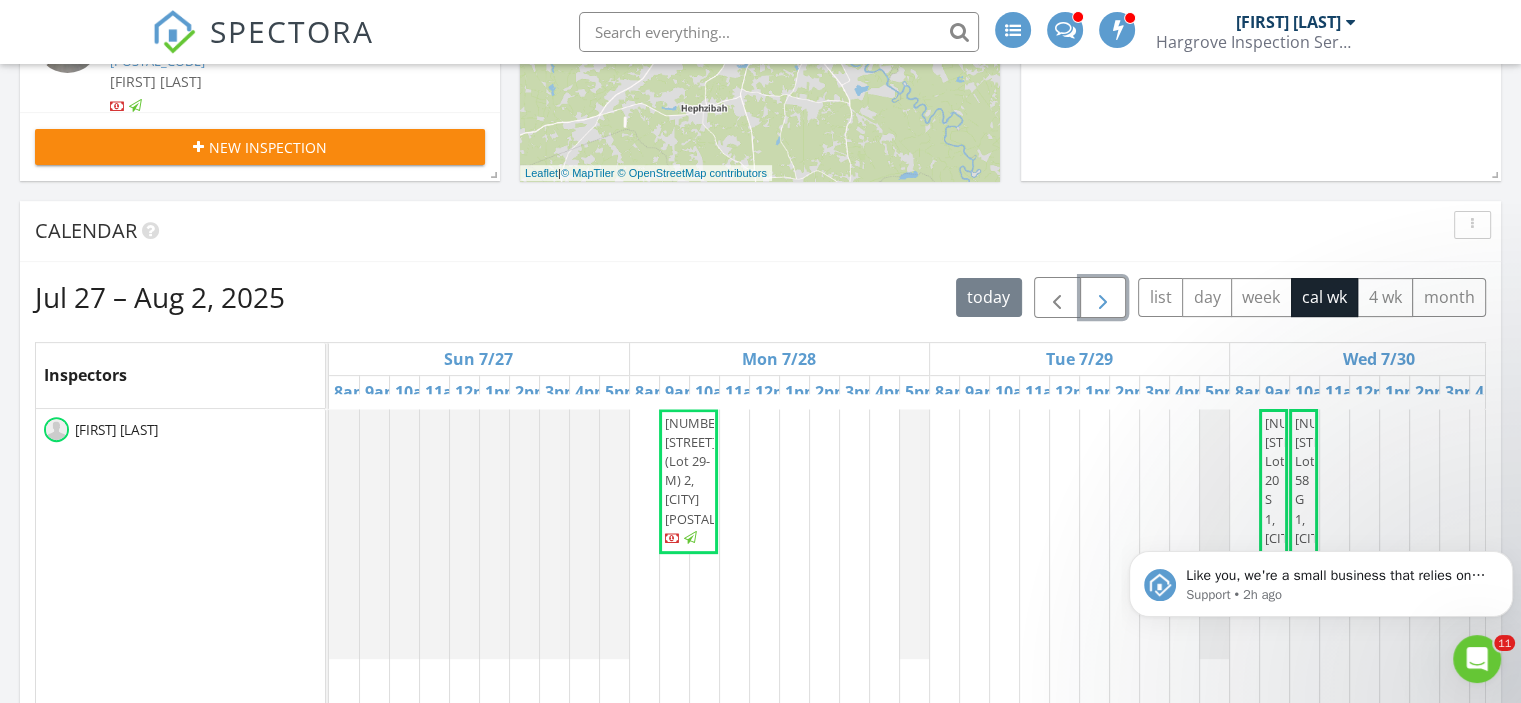 click at bounding box center (1103, 298) 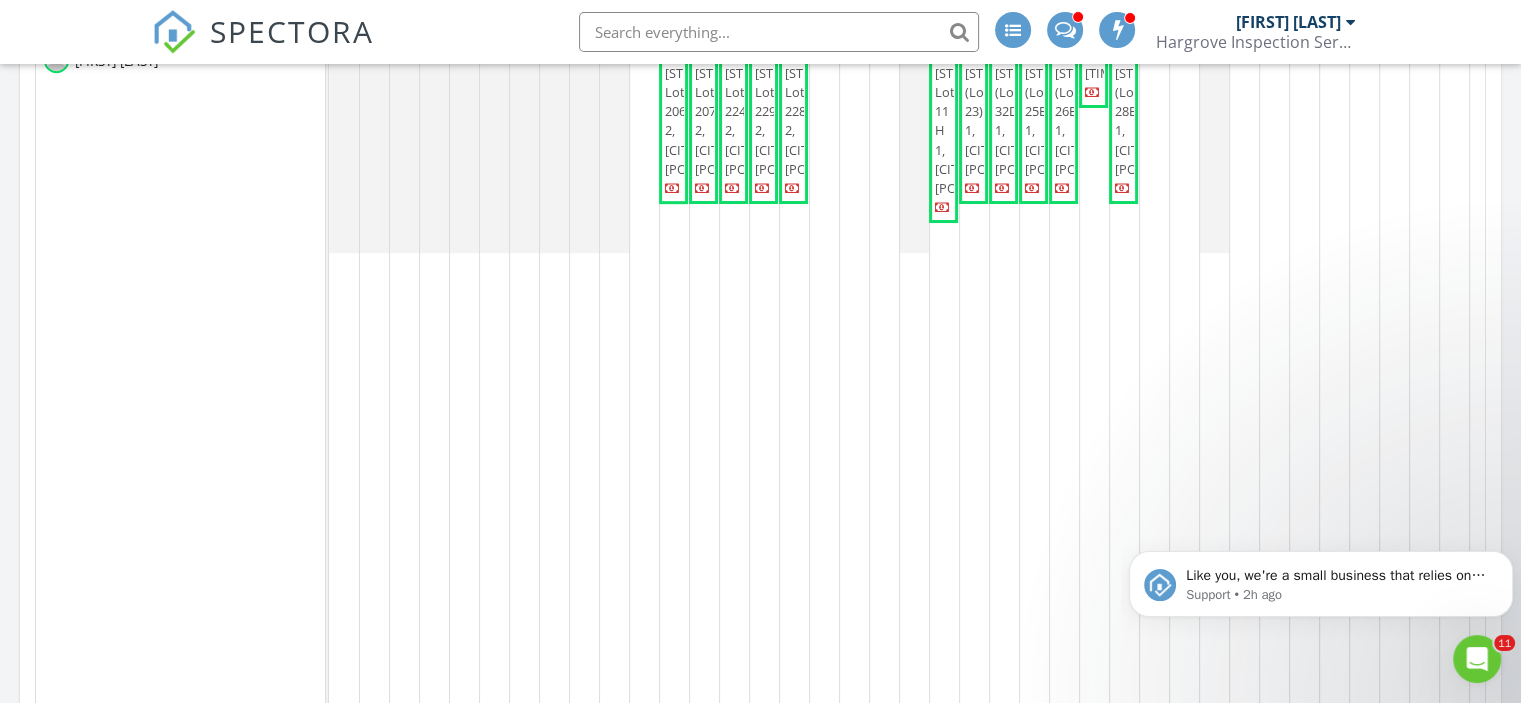 scroll, scrollTop: 1100, scrollLeft: 0, axis: vertical 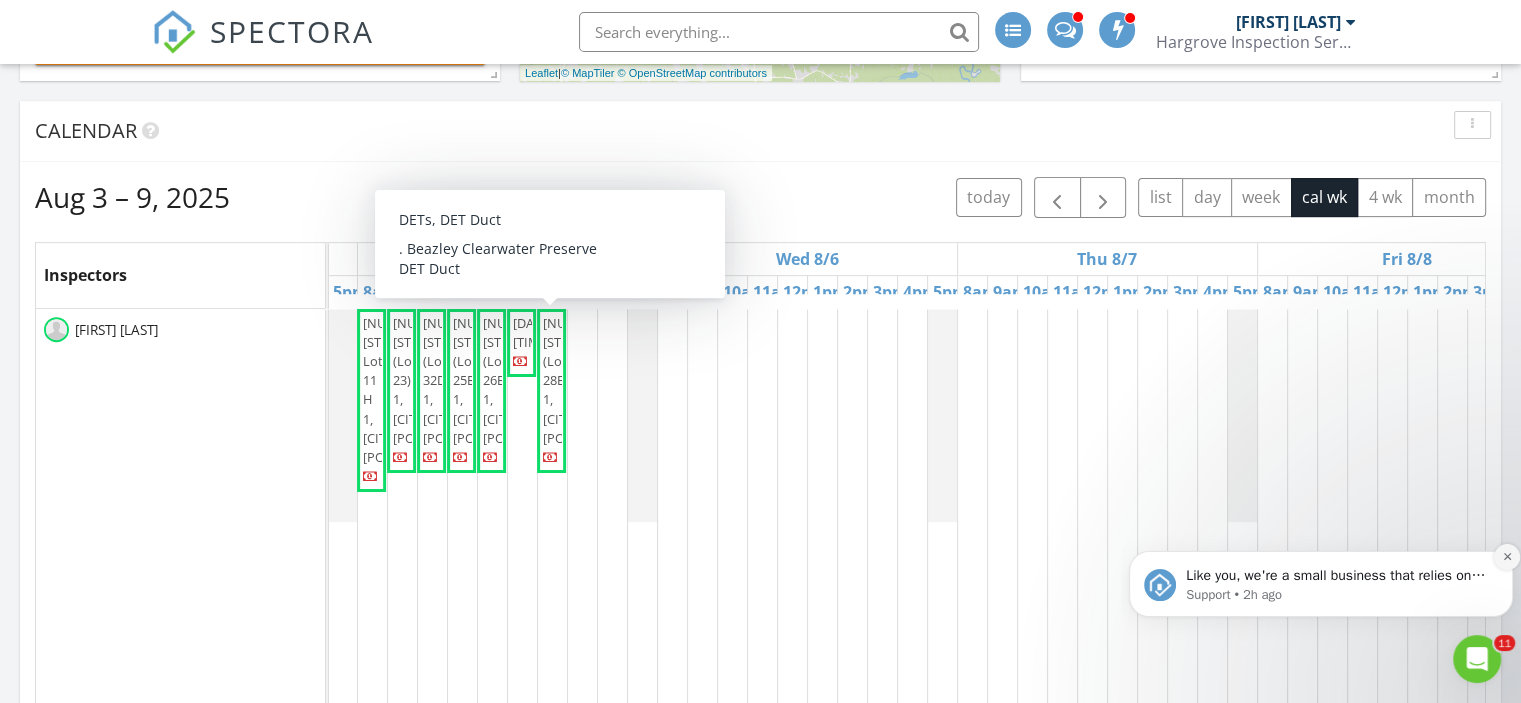click 